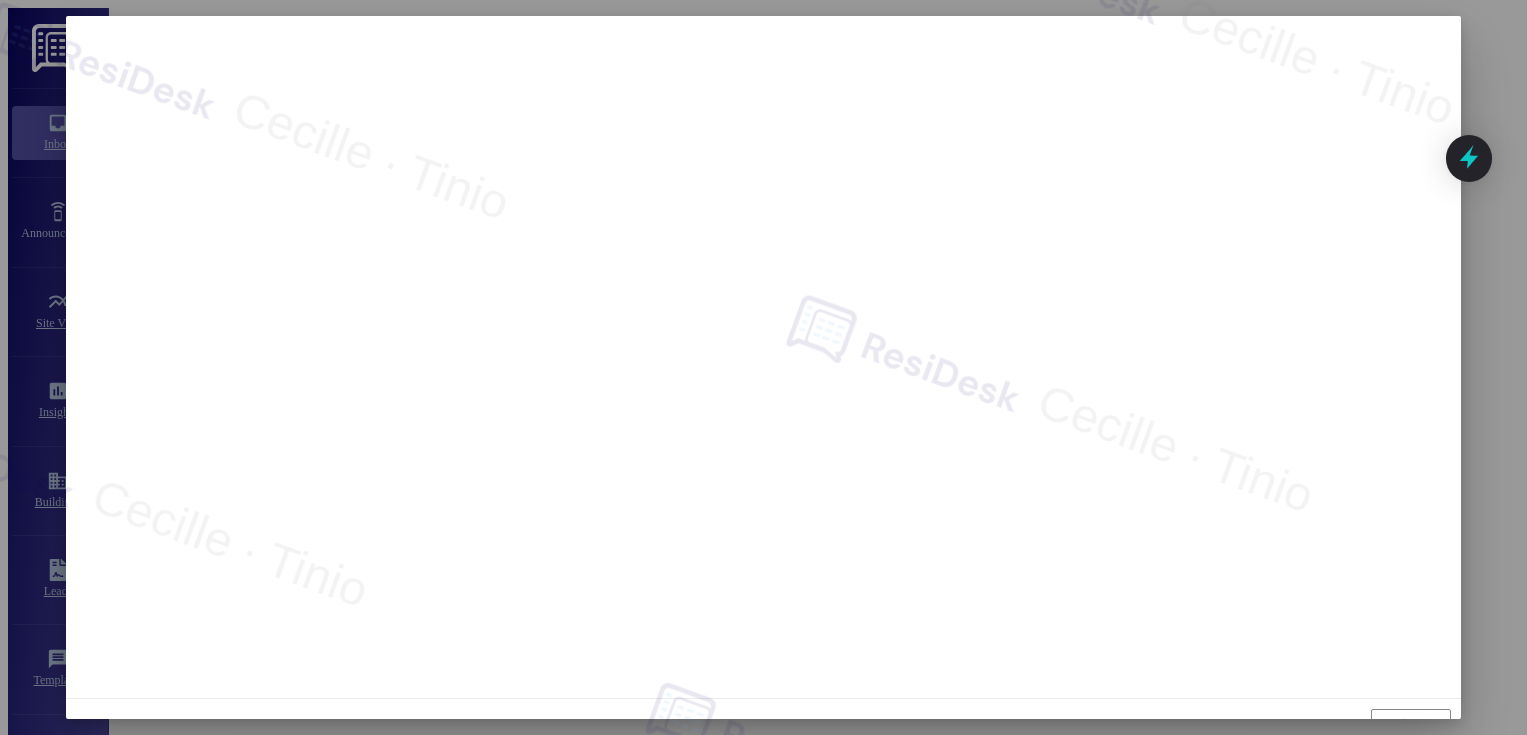 scroll, scrollTop: 0, scrollLeft: 0, axis: both 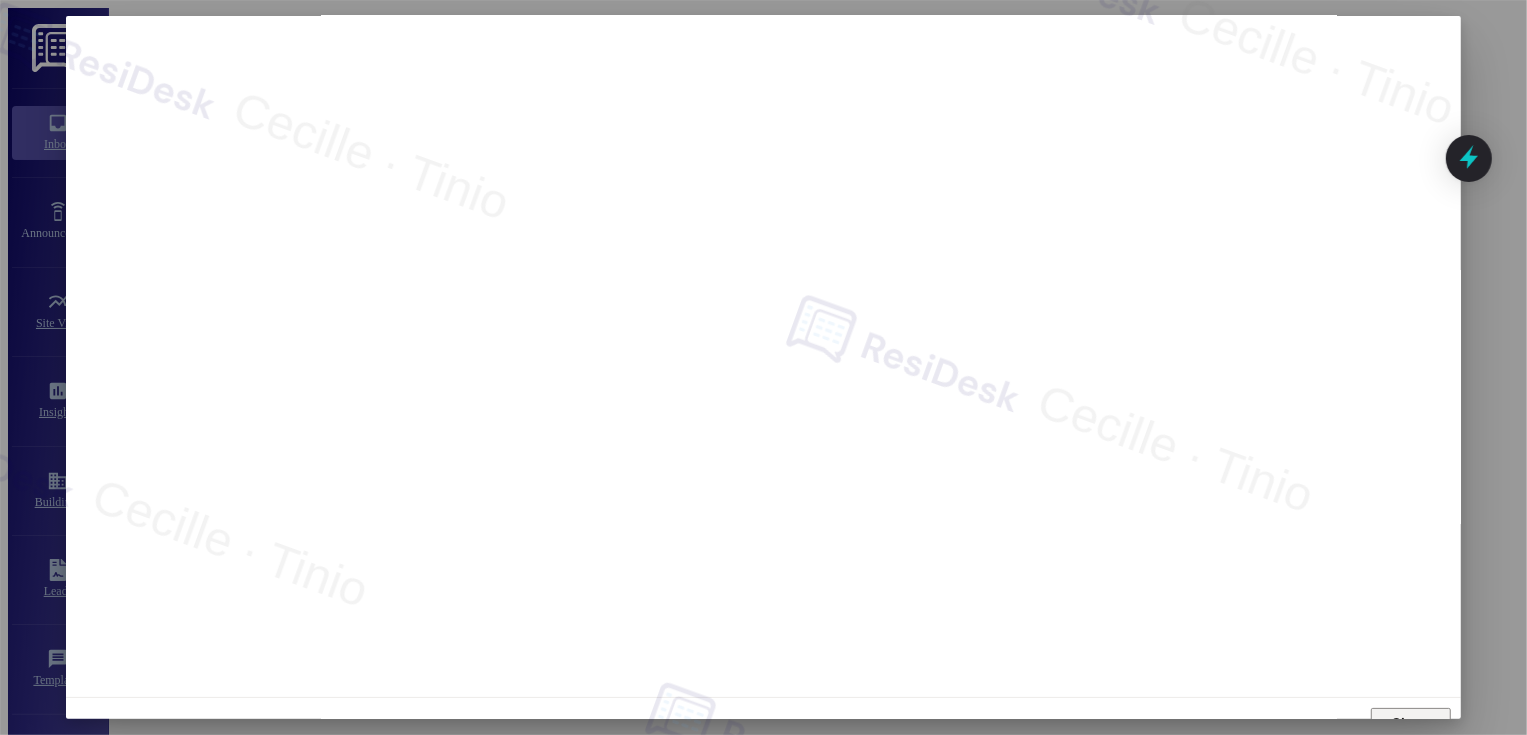 click on "Close" at bounding box center (1411, 723) 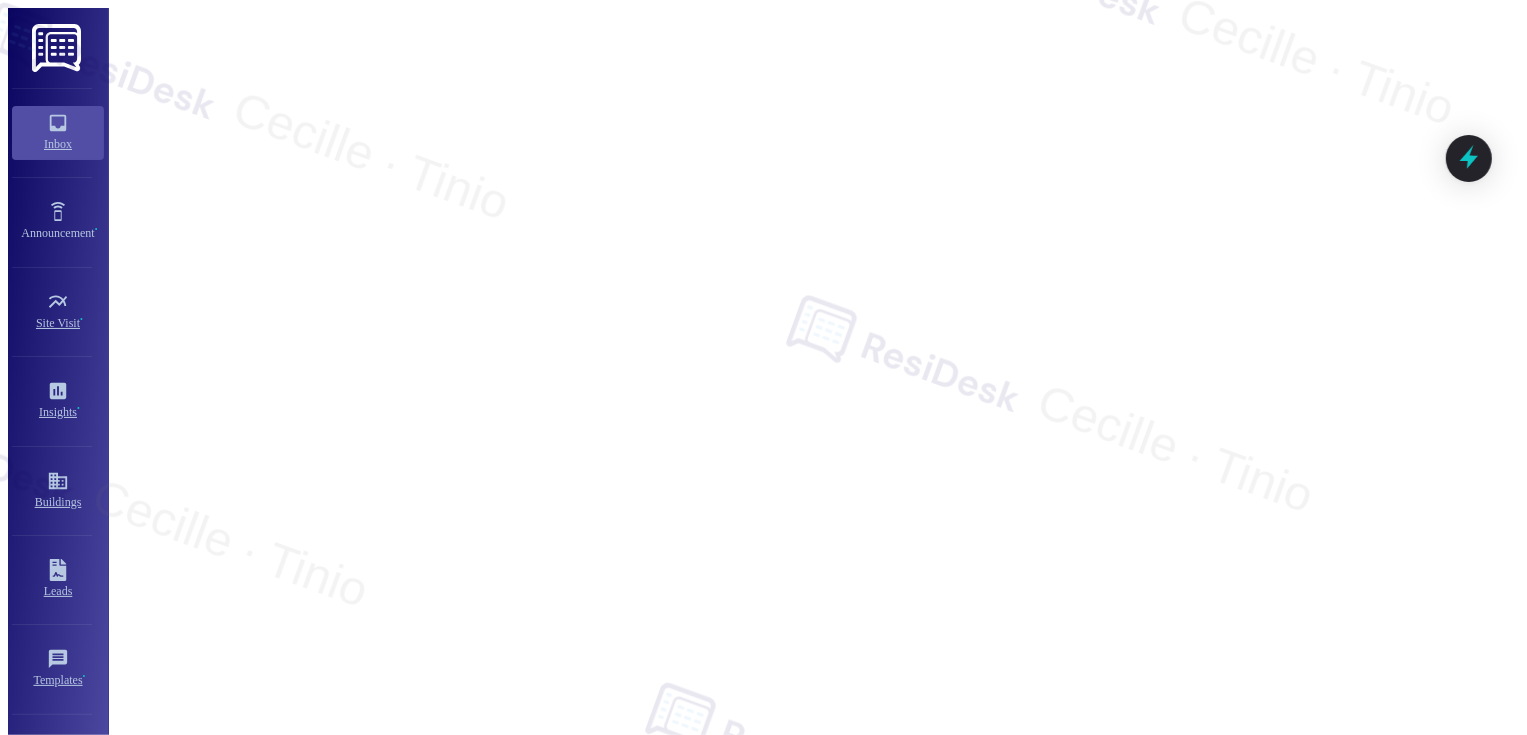scroll, scrollTop: 3325, scrollLeft: 0, axis: vertical 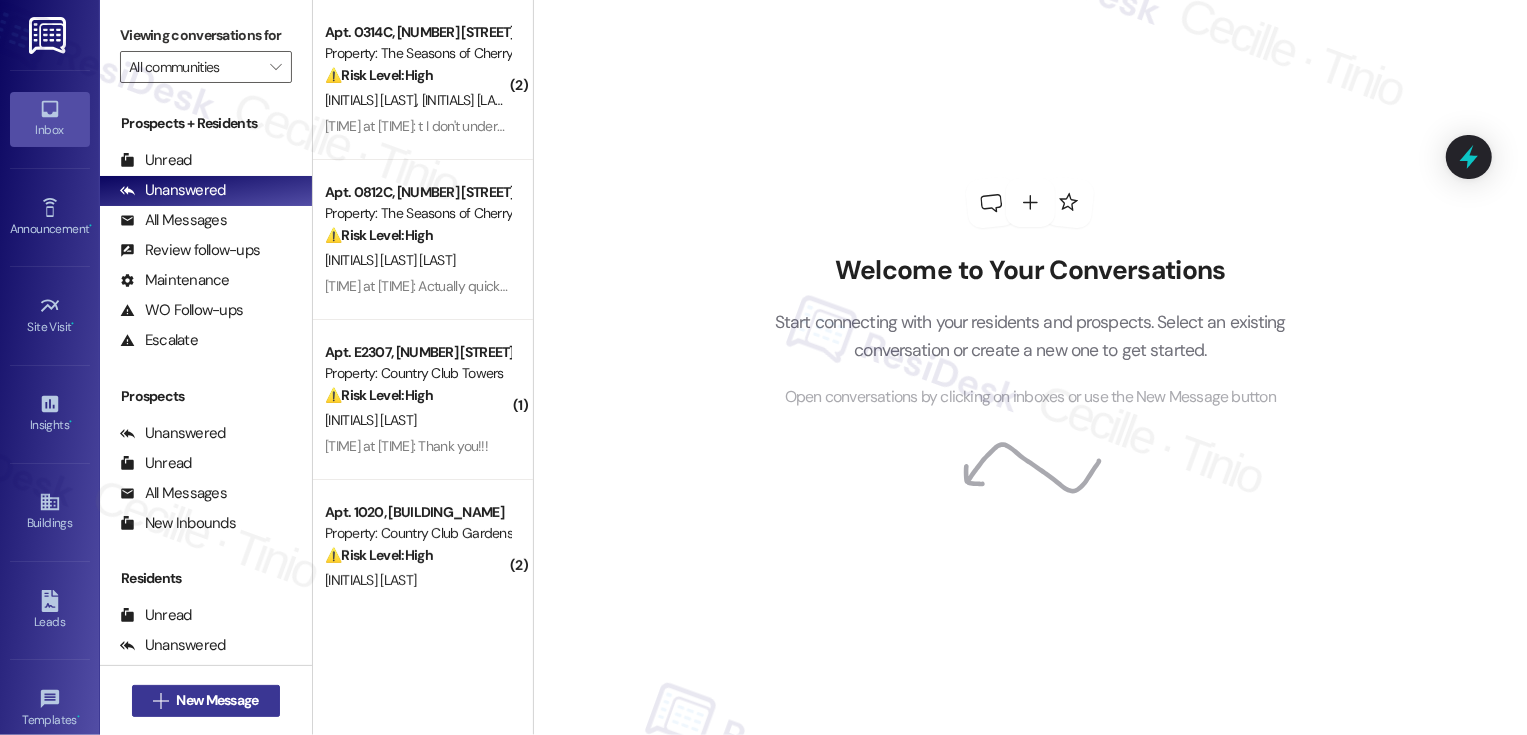 click on "New Message" at bounding box center (217, 700) 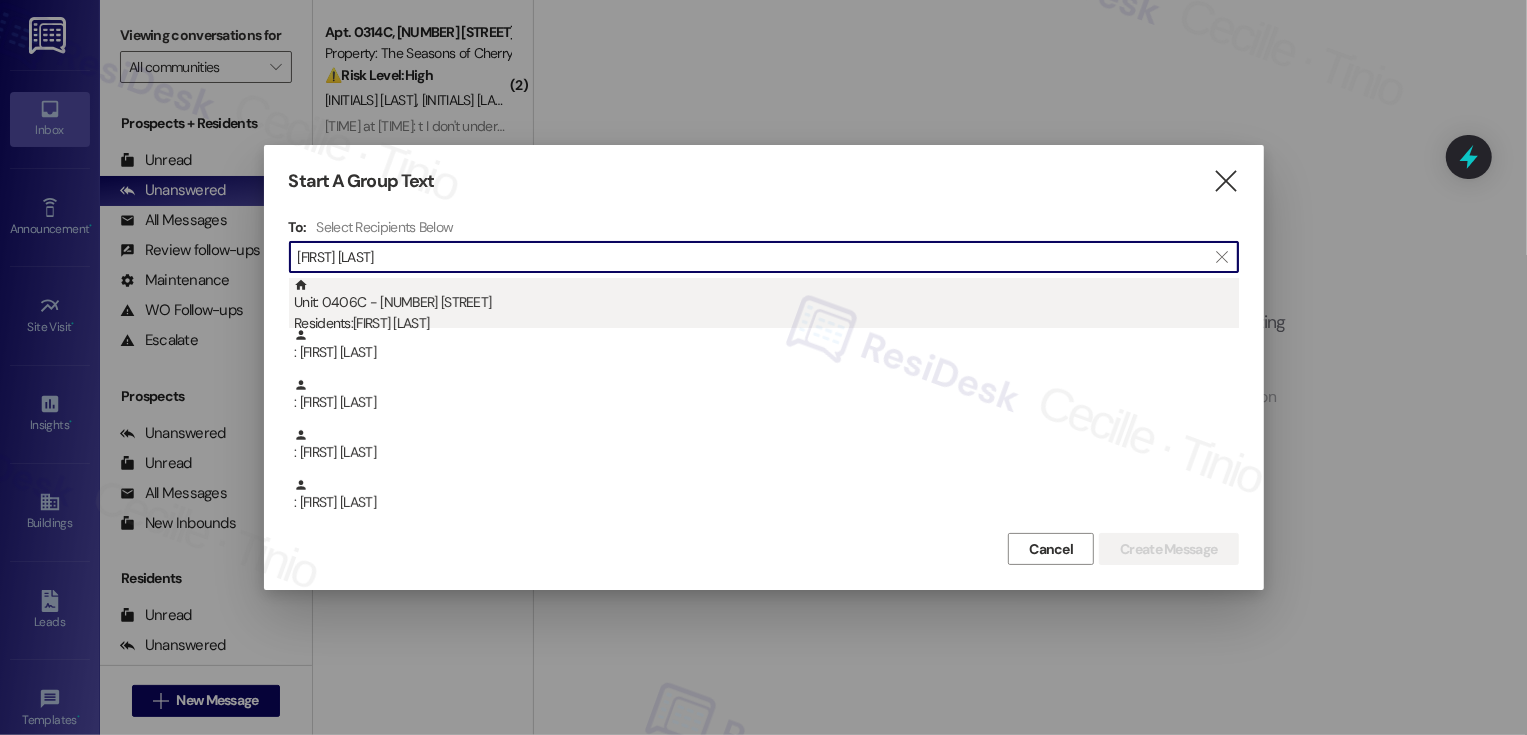 type on "[FIRST] [LAST]" 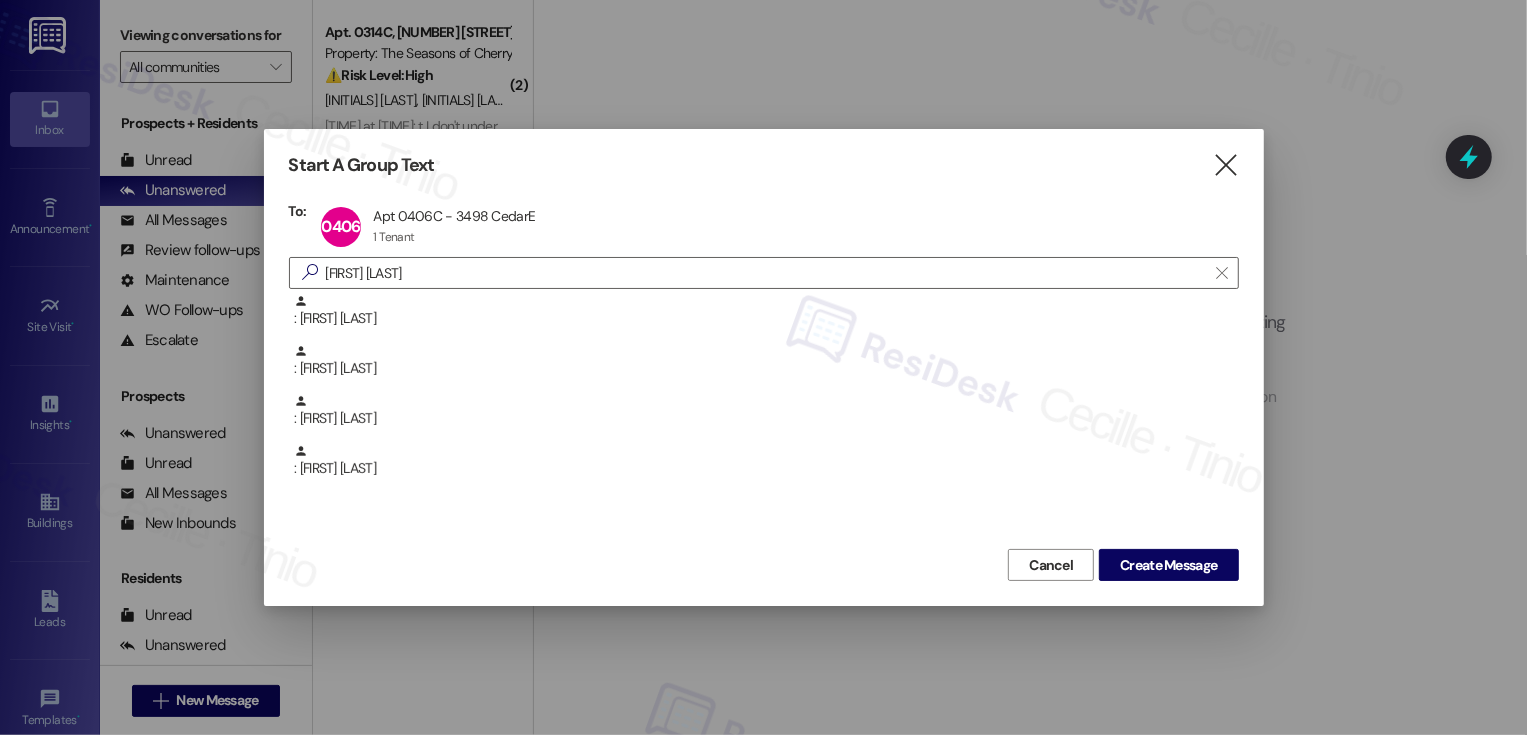 click on "Start A Group Text  To:  0406C Apt 0406C - 3498 CedarE Apt 0406C - 3498 CedarE 1 Tenant 1 Tenant click to remove  [FIRST] [LAST]  : [FIRST] [LAST] : [FIRST] [LAST] : [FIRST] [LAST] : [FIRST] [LAST] Cancel Create Message" at bounding box center (764, 367) 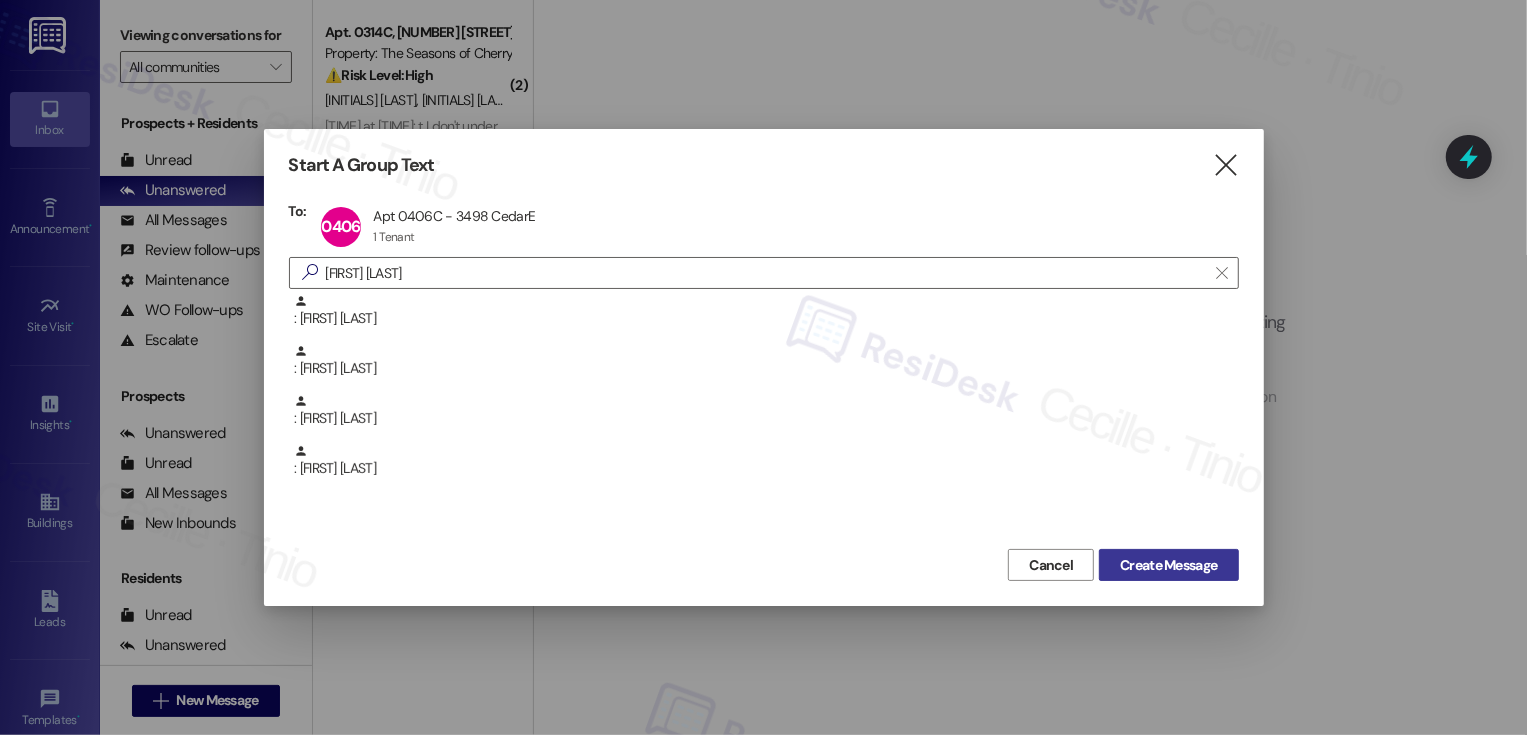 click on "Create Message" at bounding box center (1168, 565) 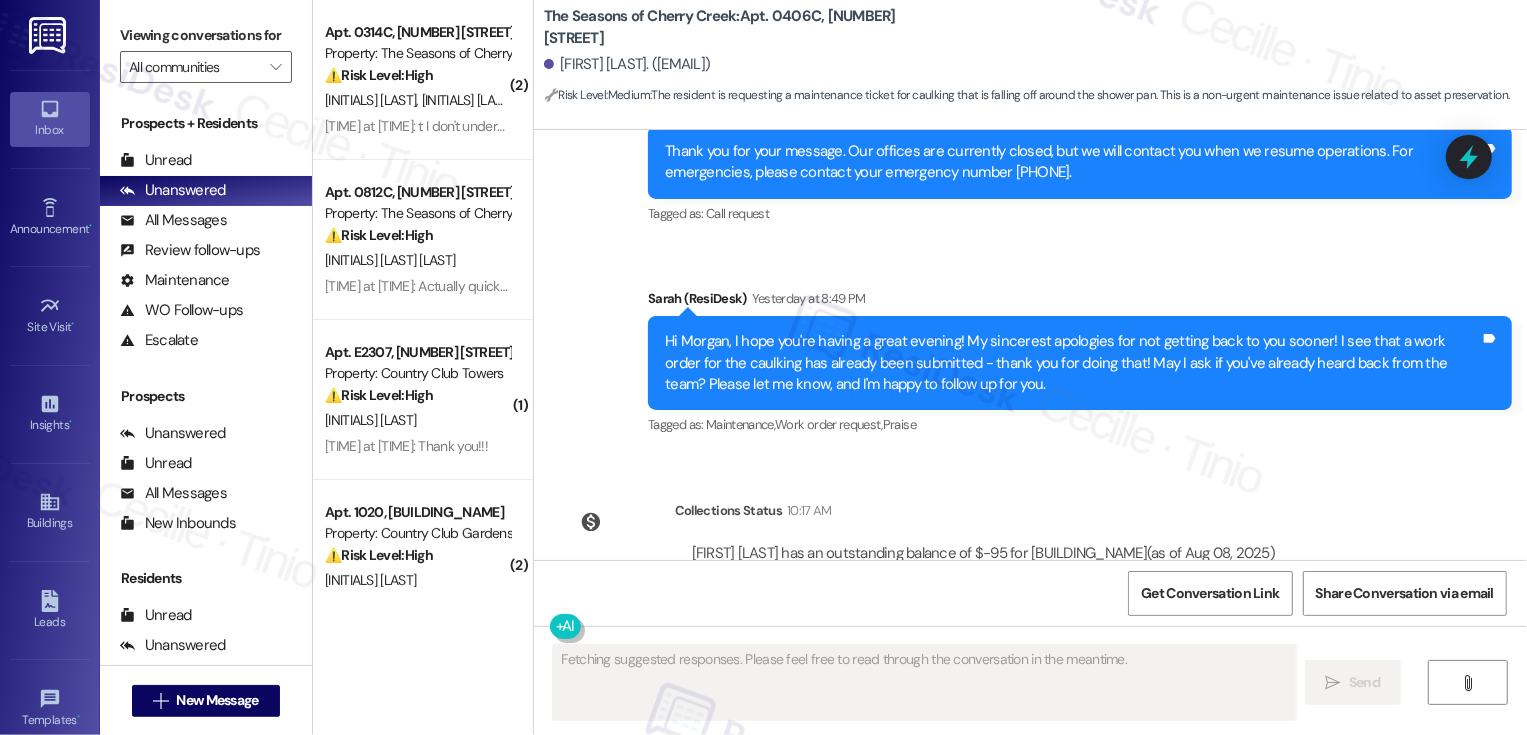 scroll, scrollTop: 3354, scrollLeft: 0, axis: vertical 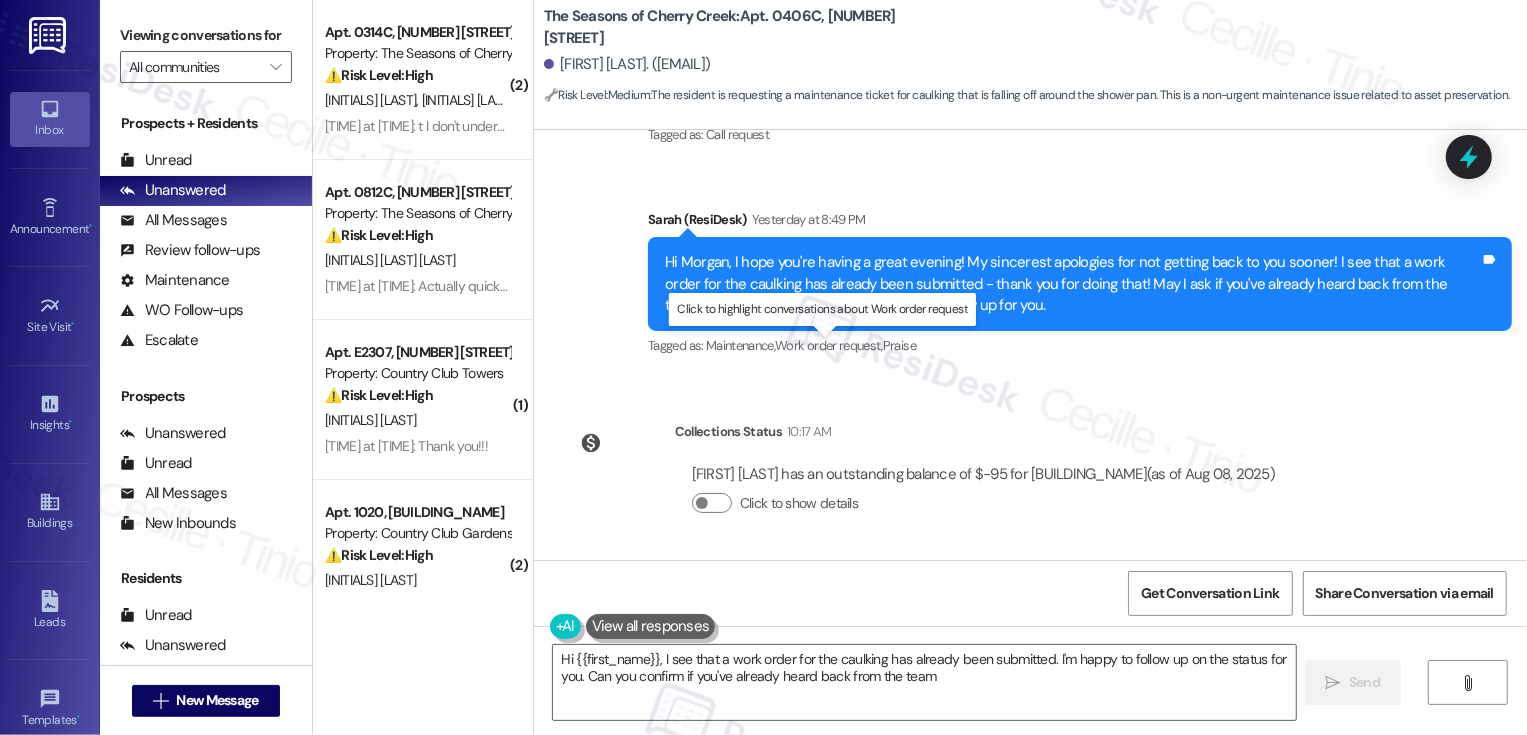 type on "Hi {{first_name}}, I see that a work order for the caulking has already been submitted. I'm happy to follow up on the status for you. Can you confirm if you've already heard back from the team?" 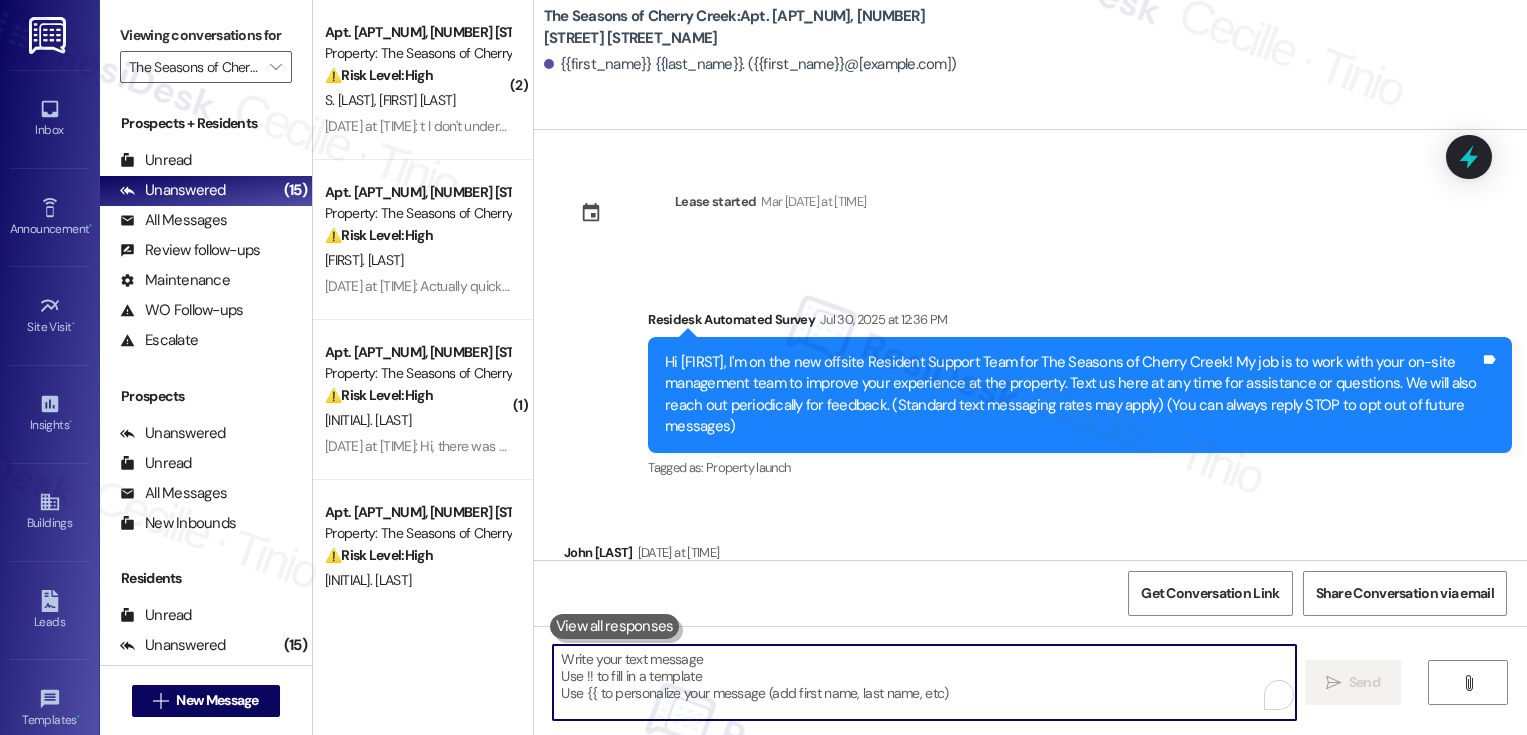 scroll, scrollTop: 0, scrollLeft: 0, axis: both 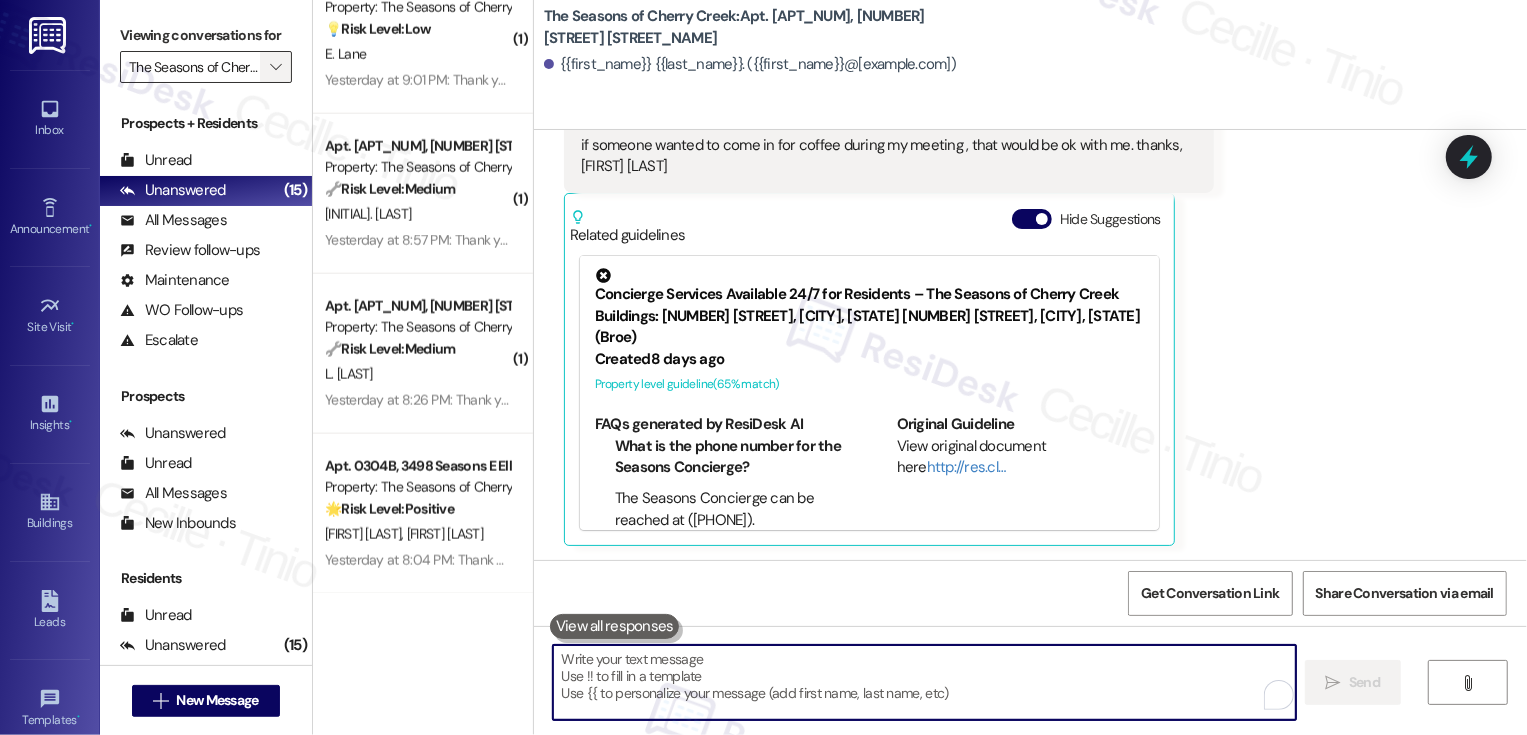 click on "" at bounding box center [275, 67] 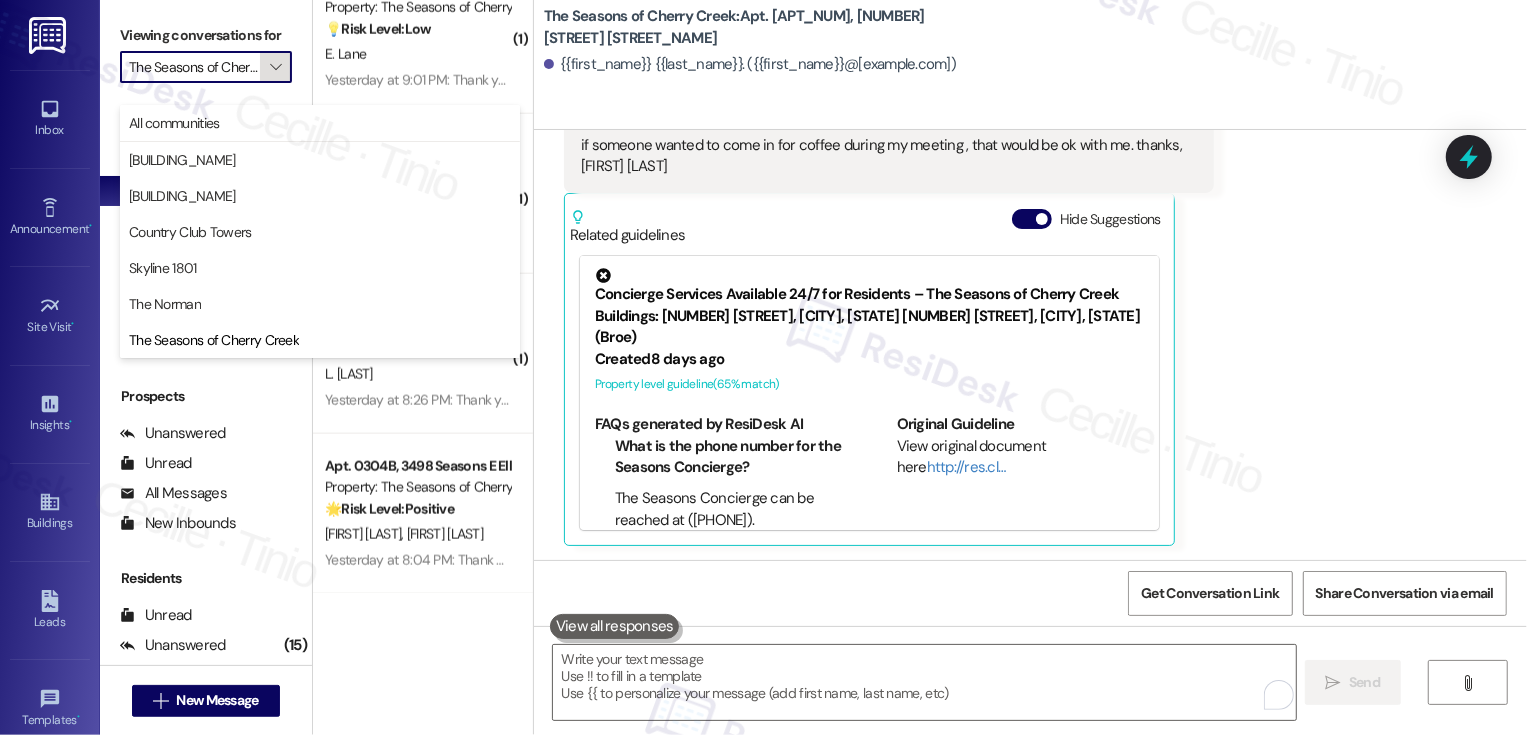 scroll, scrollTop: 0, scrollLeft: 50, axis: horizontal 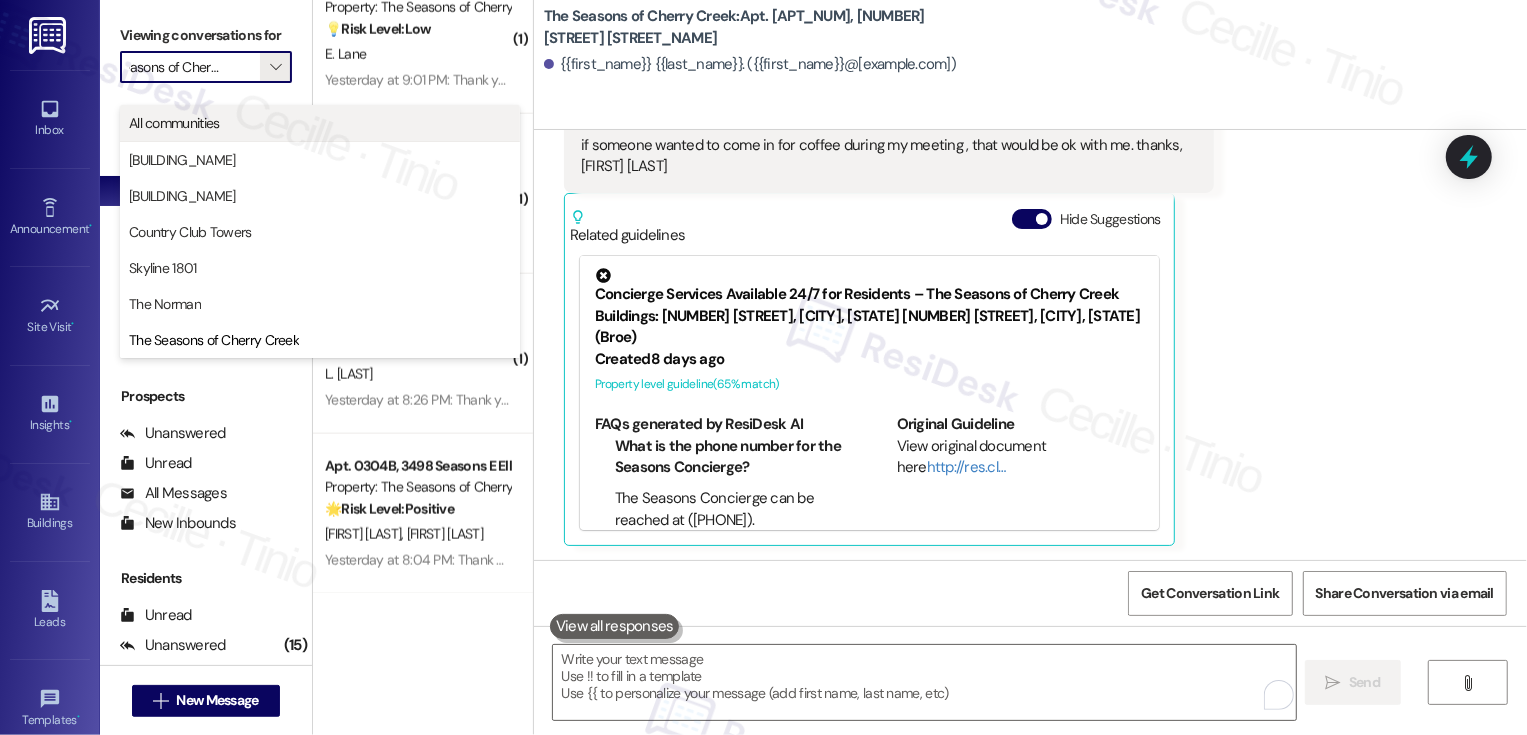 click on "All communities" at bounding box center (320, 123) 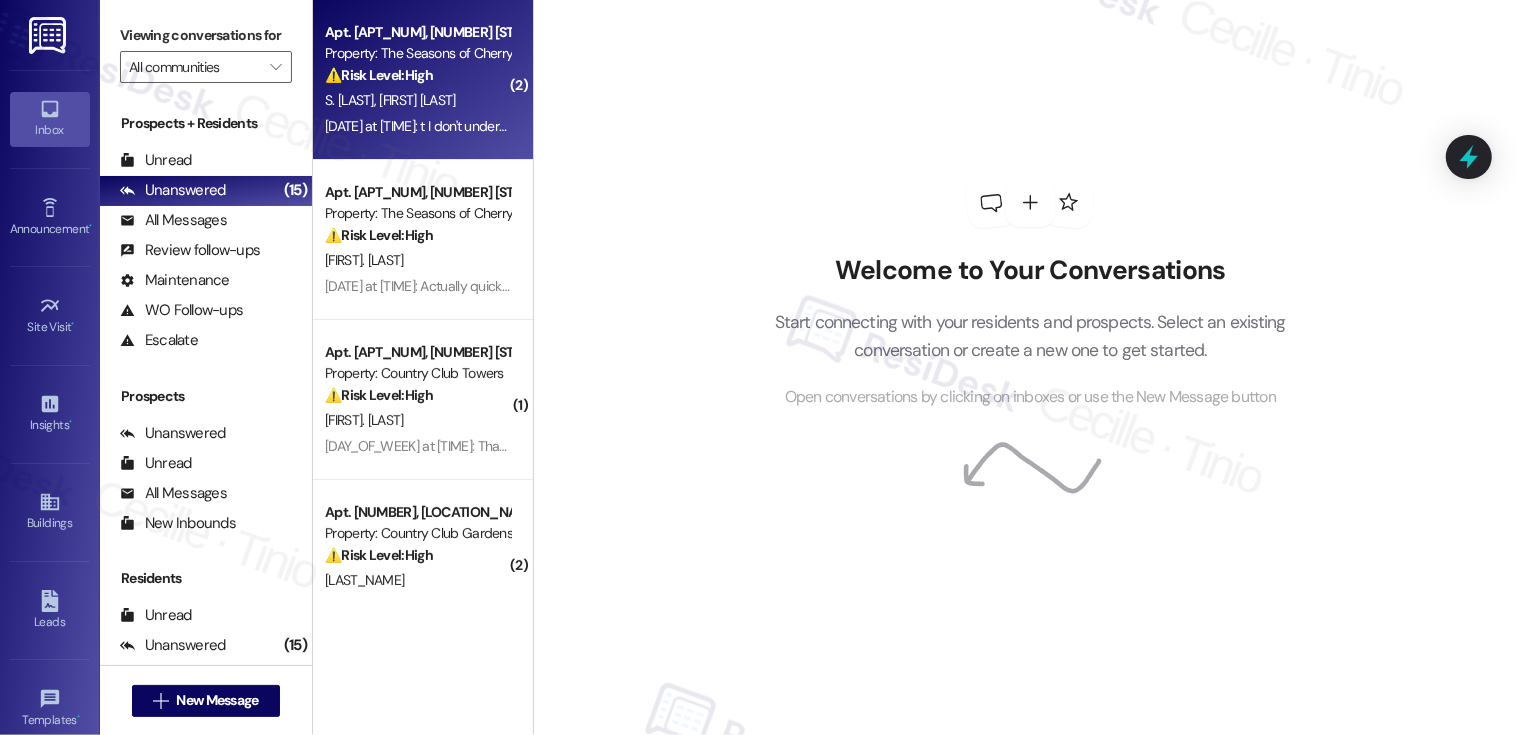click on "[LAST_NAME] [LAST_NAME]" at bounding box center [417, 100] 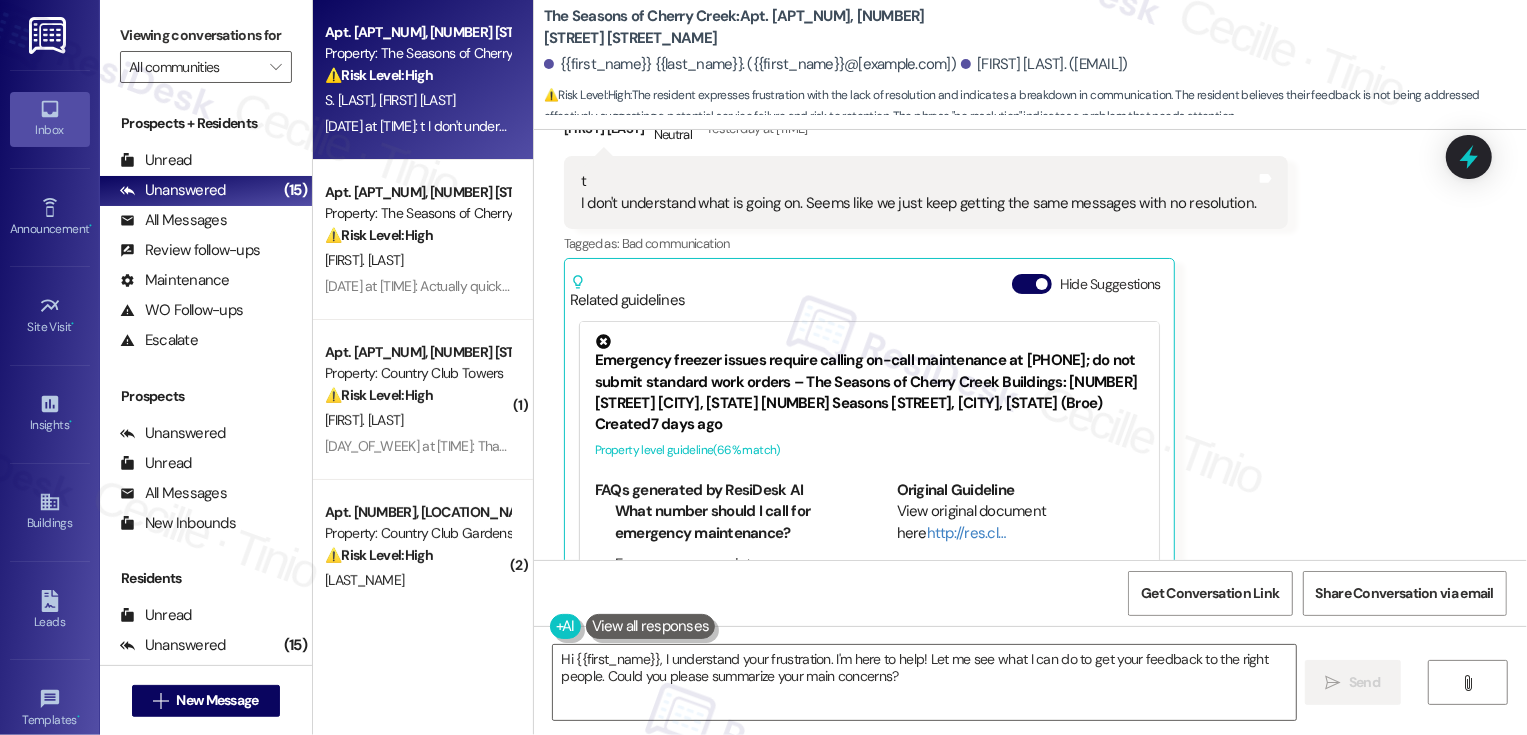 scroll, scrollTop: 2268, scrollLeft: 0, axis: vertical 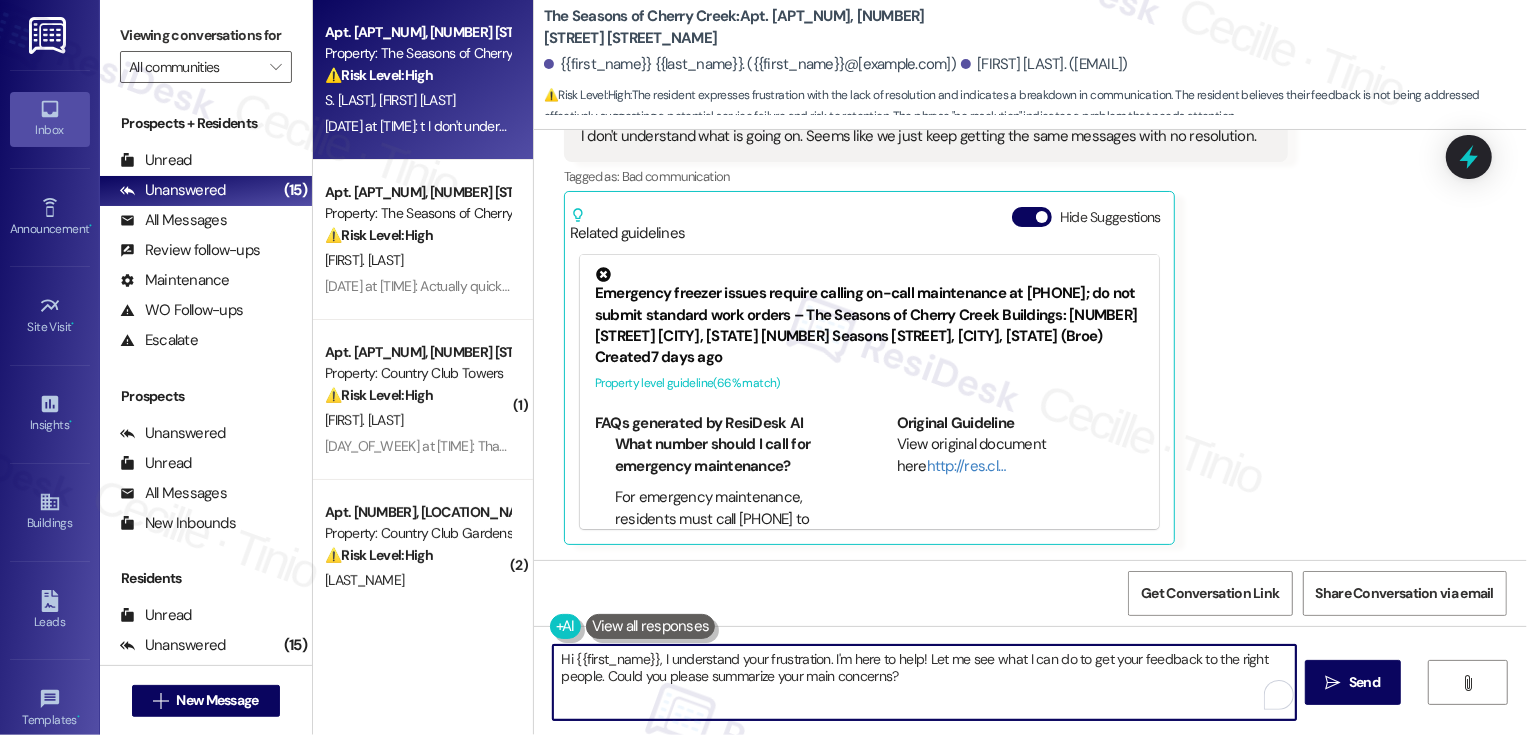 drag, startPoint x: 825, startPoint y: 659, endPoint x: 1004, endPoint y: 734, distance: 194.0773 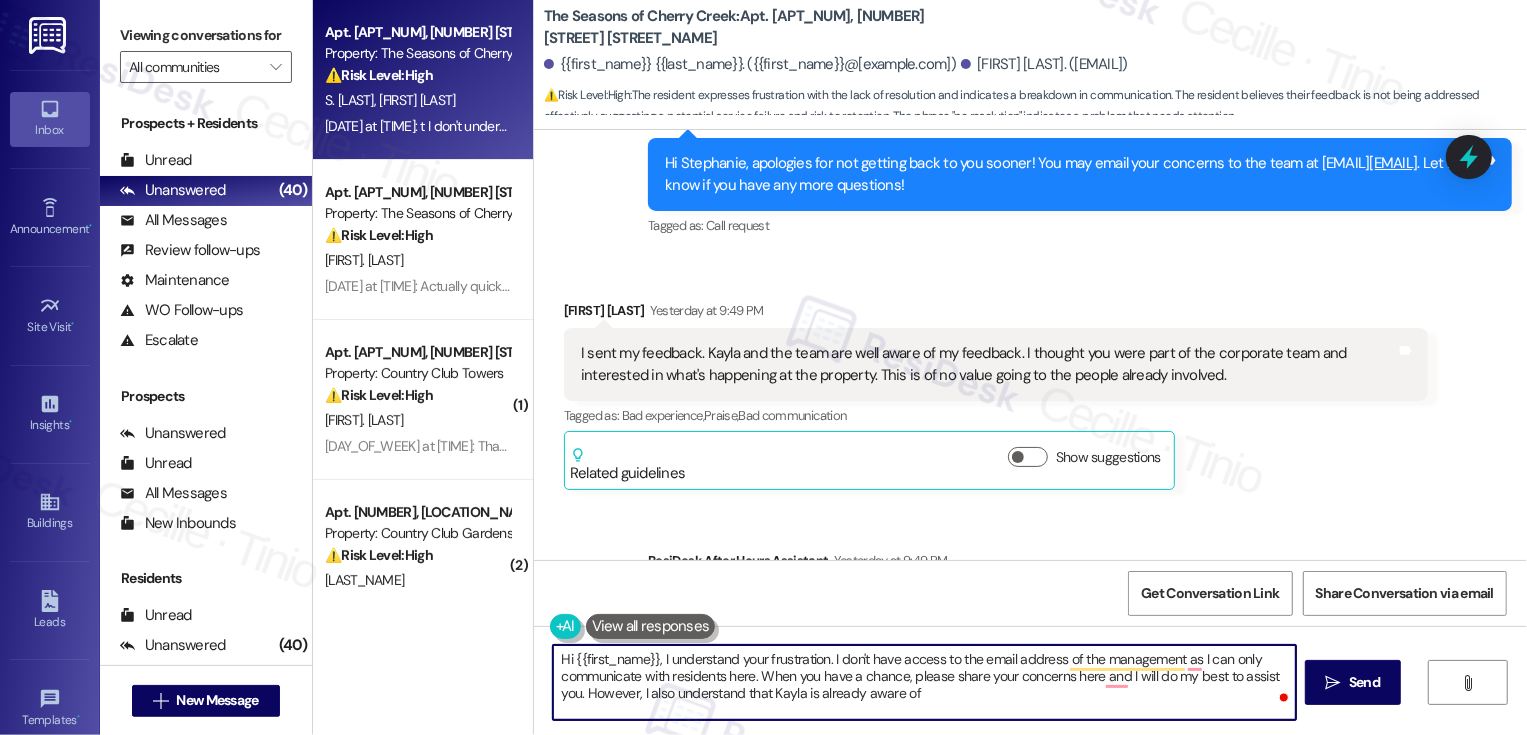 scroll, scrollTop: 1577, scrollLeft: 0, axis: vertical 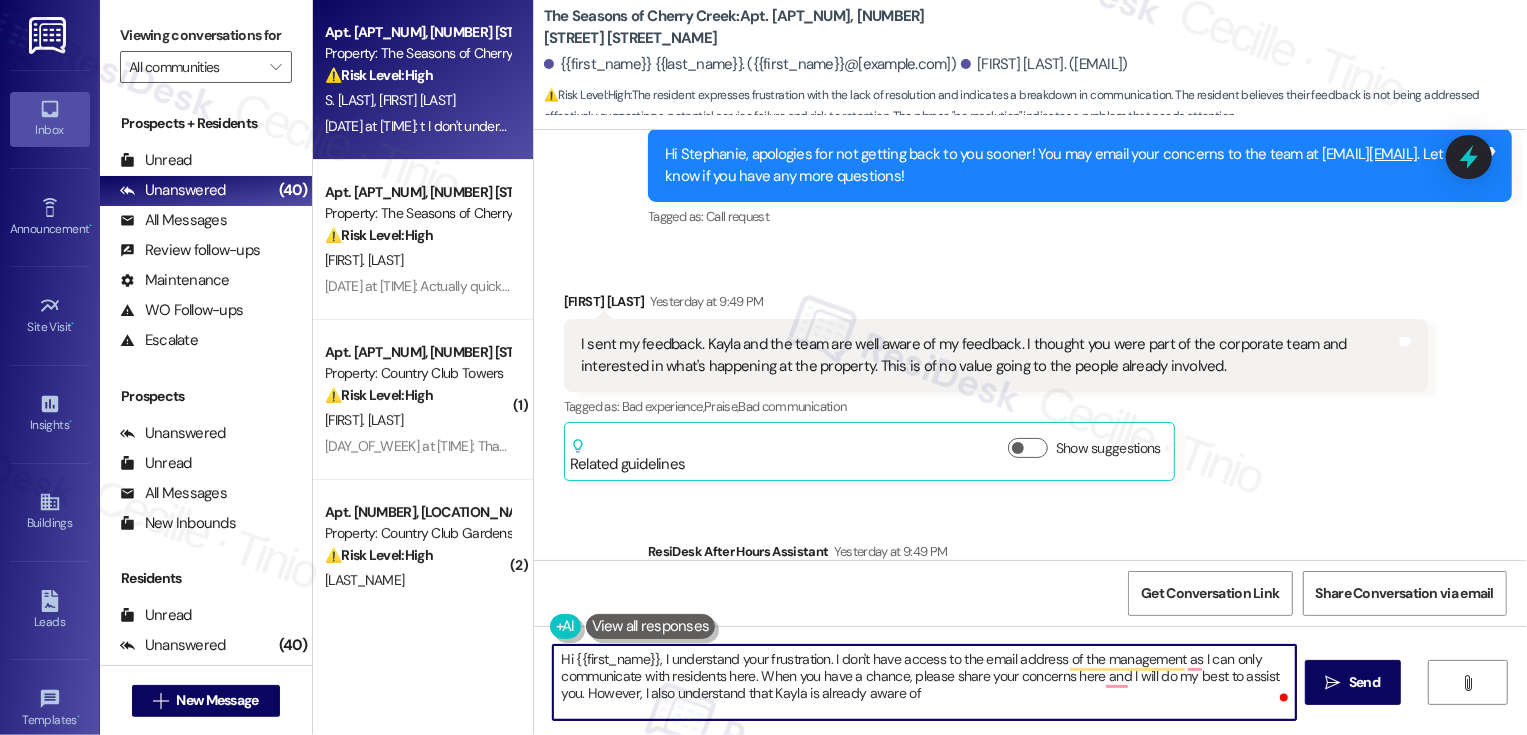click on "Hi {{first_name}}, I understand your frustration. I don't have access to the email address of the management as I can only communicate with residents here. When you have a chance, please share your concerns here and I will do my best to assist you. However, I also understand that Kayla is already aware of" at bounding box center (924, 682) 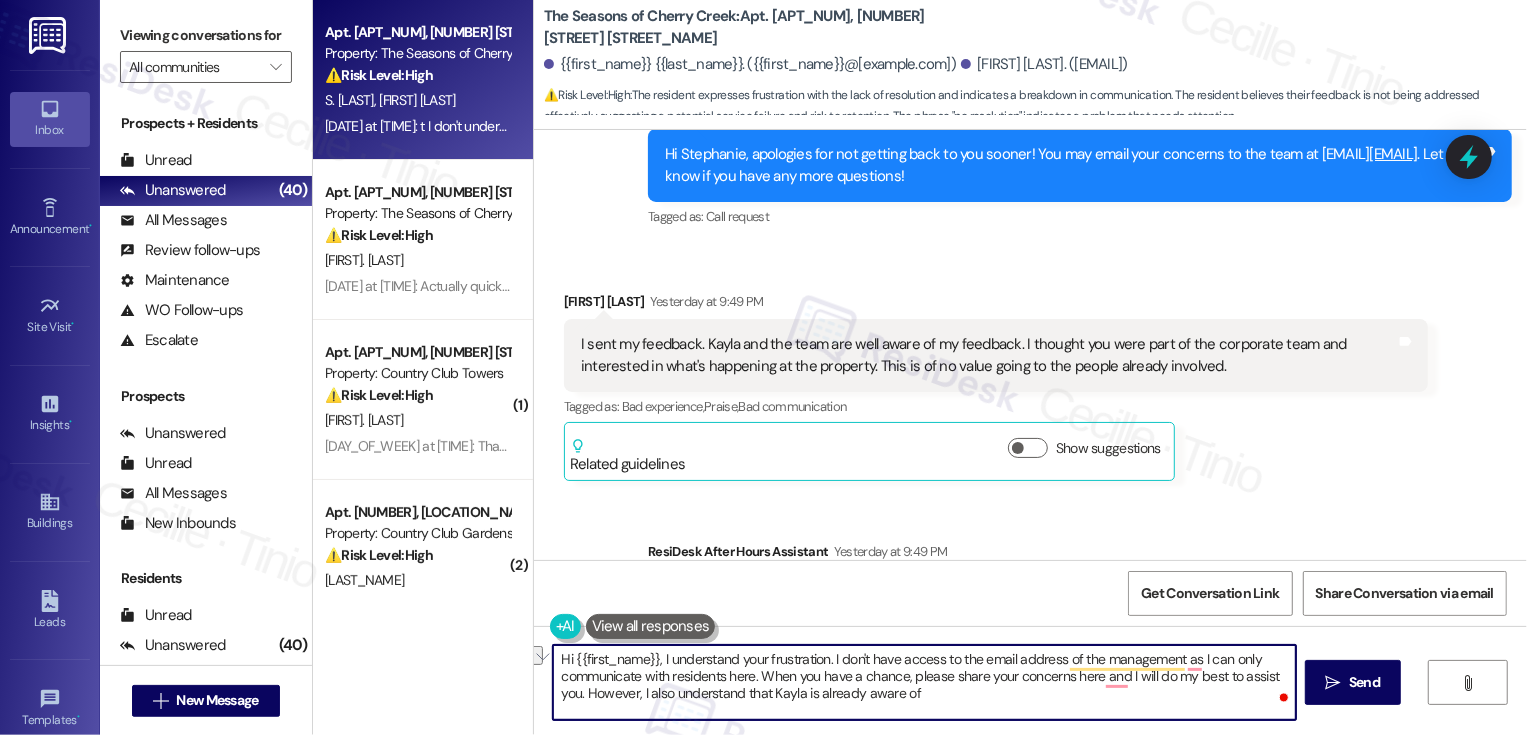 drag, startPoint x: 820, startPoint y: 659, endPoint x: 654, endPoint y: 666, distance: 166.14752 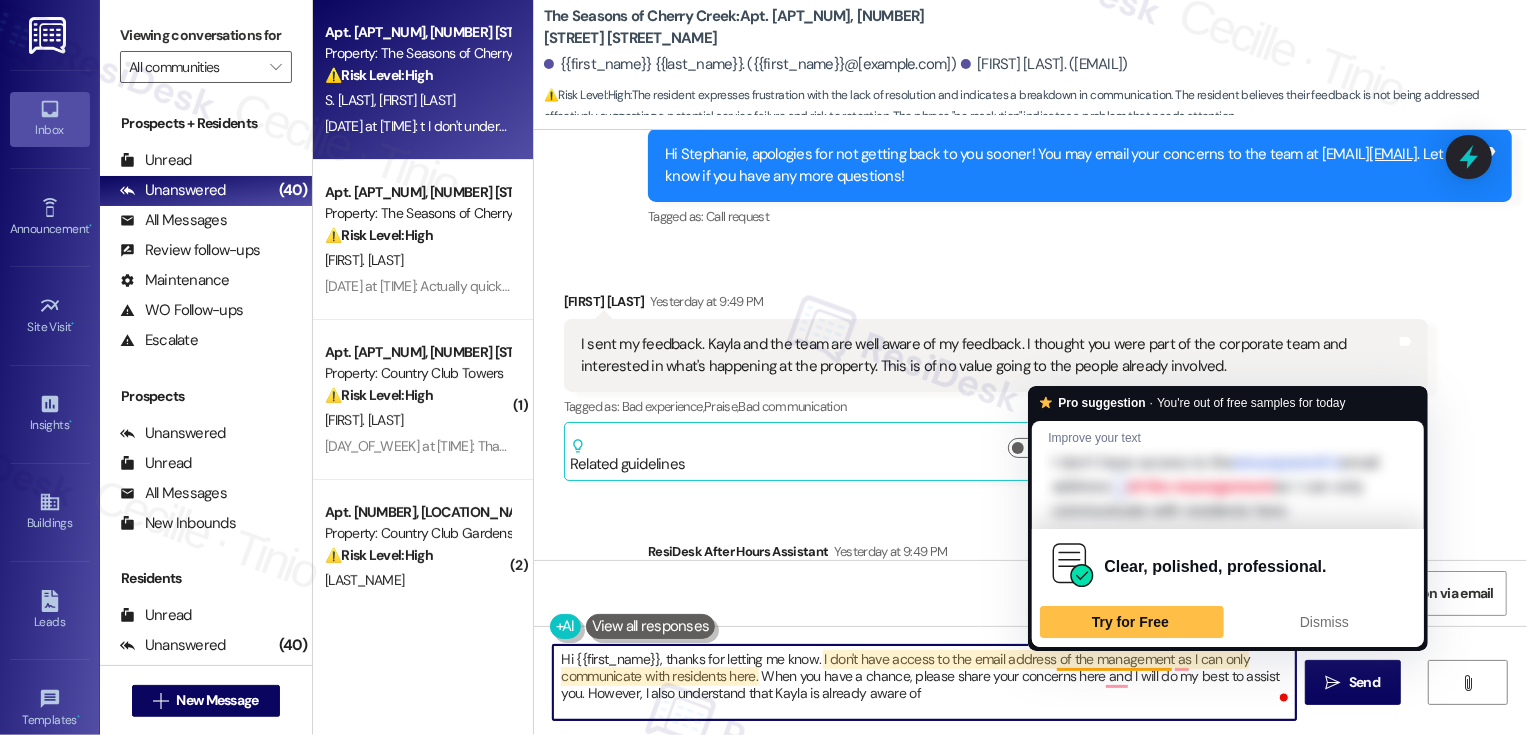 click on "Hi {{first_name}}, thanks for letting me know. I don't have access to the email address of the management as I can only communicate with residents here. When you have a chance, please share your concerns here and I will do my best to assist you. However, I also understand that Kayla is already aware of" at bounding box center [924, 682] 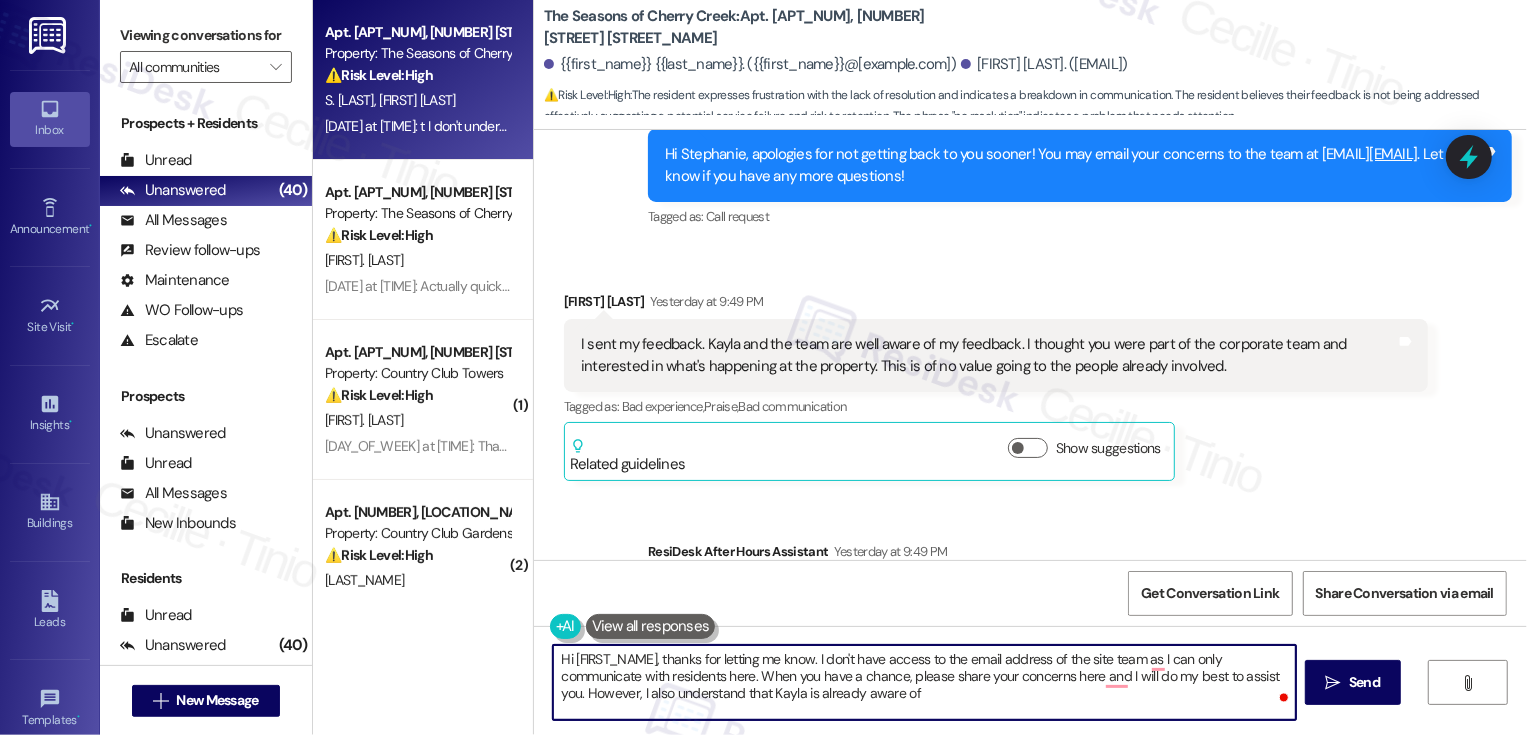 click on "Hi [FIRST_NAME], thanks for letting me know. I don't have access to the email address of the site team as I can only communicate with residents here. When you have a chance, please share your concerns here and I will do my best to assist you. However, I also understand that Kayla is already aware of" at bounding box center [924, 682] 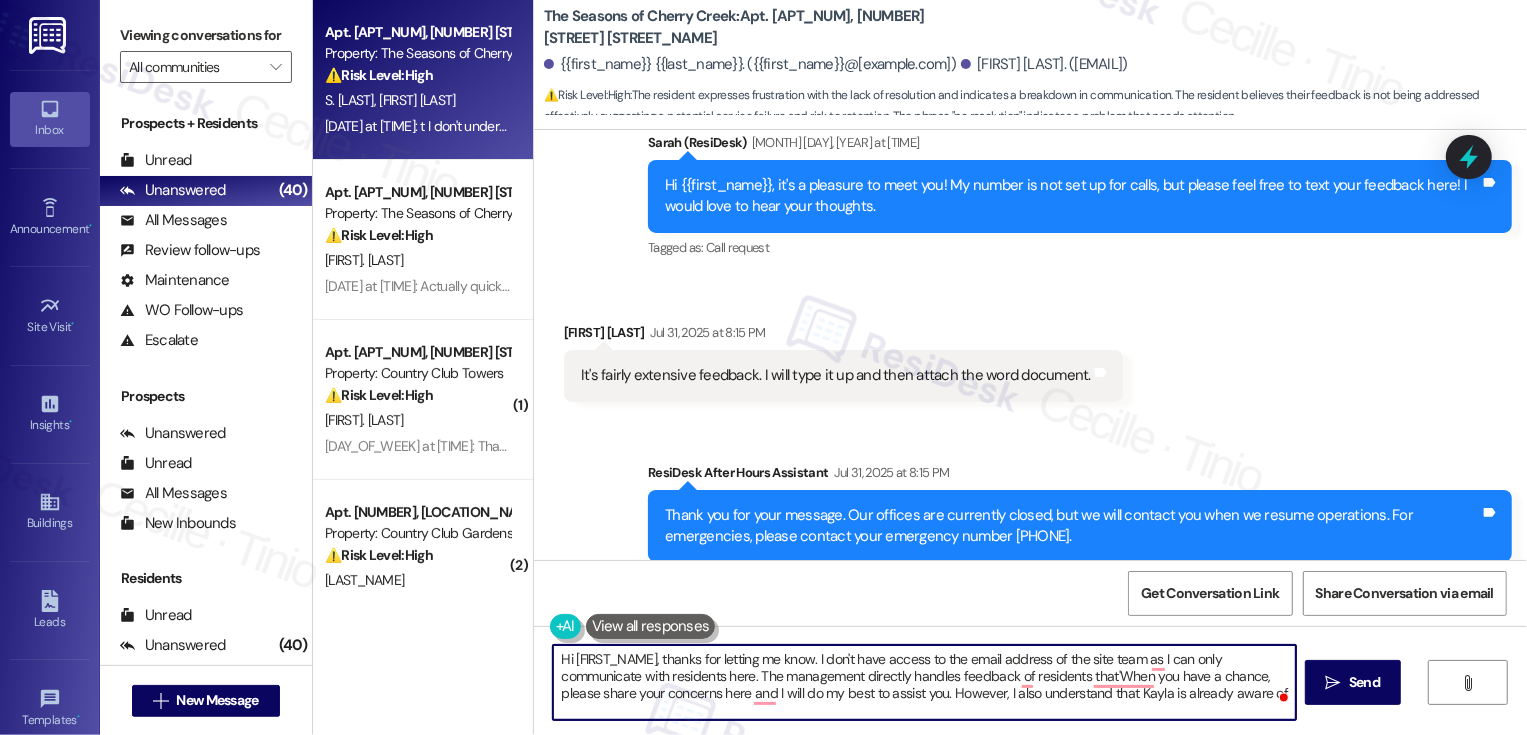 scroll, scrollTop: 620, scrollLeft: 0, axis: vertical 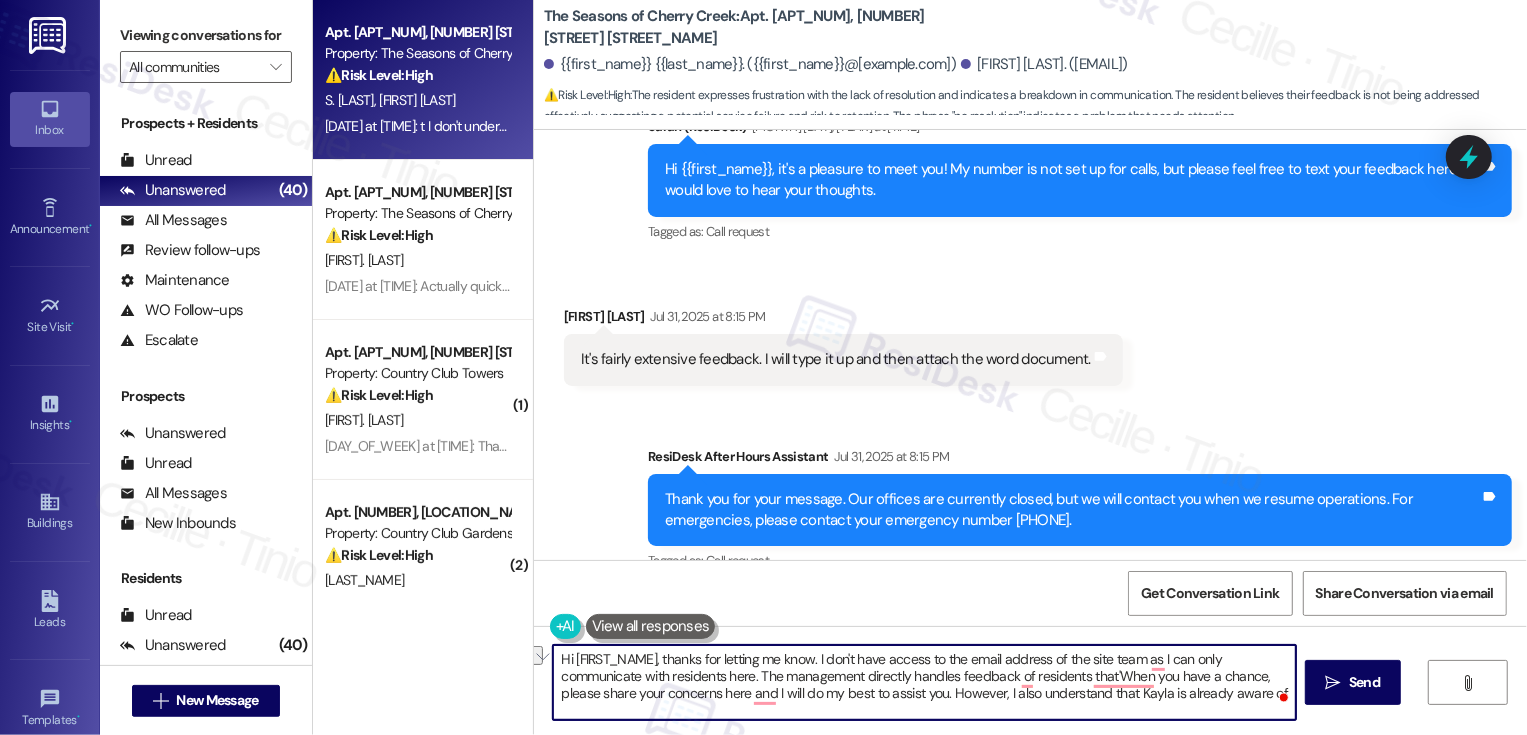 drag, startPoint x: 1109, startPoint y: 677, endPoint x: 751, endPoint y: 683, distance: 358.05026 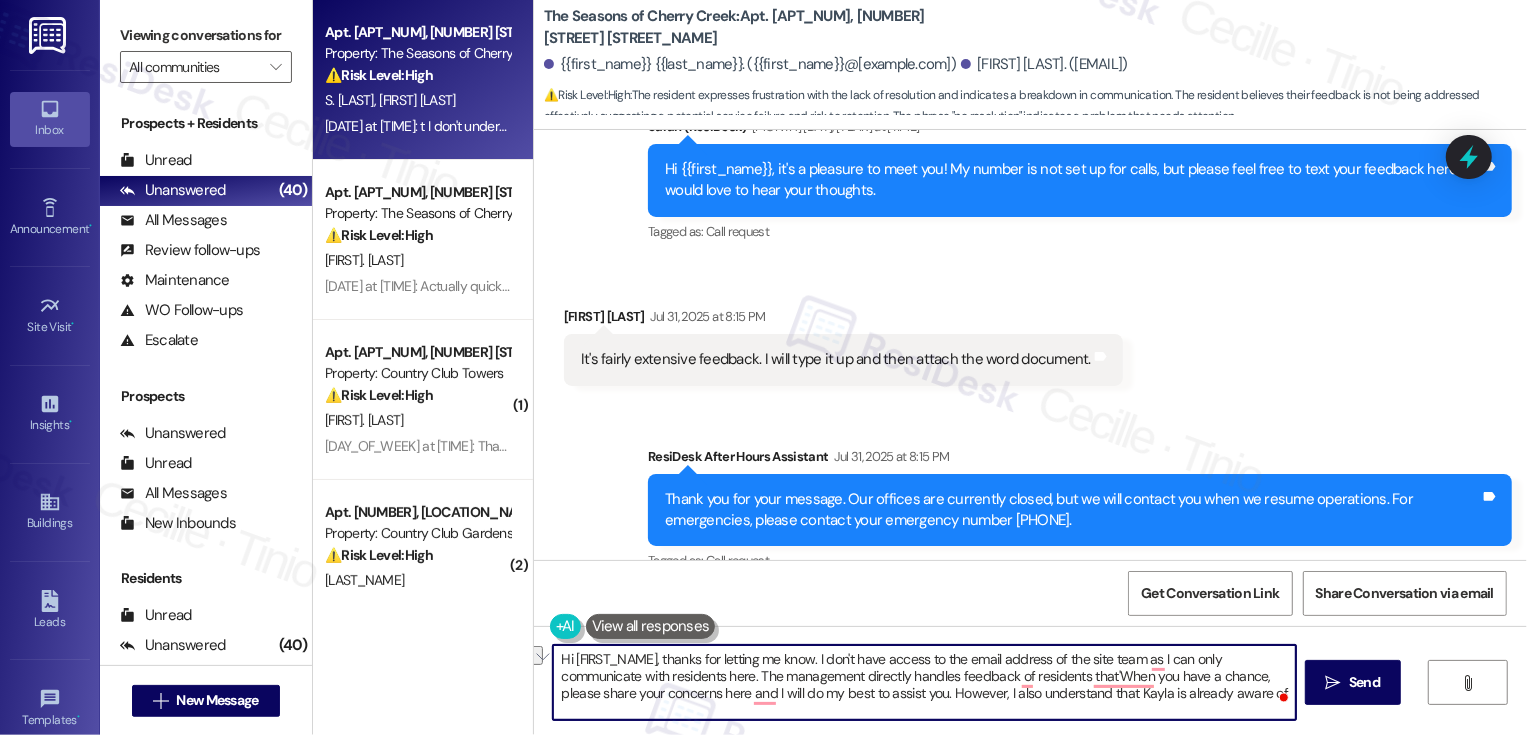 click on "Hi [FIRST_NAME], thanks for letting me know. I don't have access to the email address of the site team as I can only communicate with residents here. The management directly handles feedback of residents that'When you have a chance, please share your concerns here and I will do my best to assist you. However, I also understand that Kayla is already aware of" at bounding box center [924, 682] 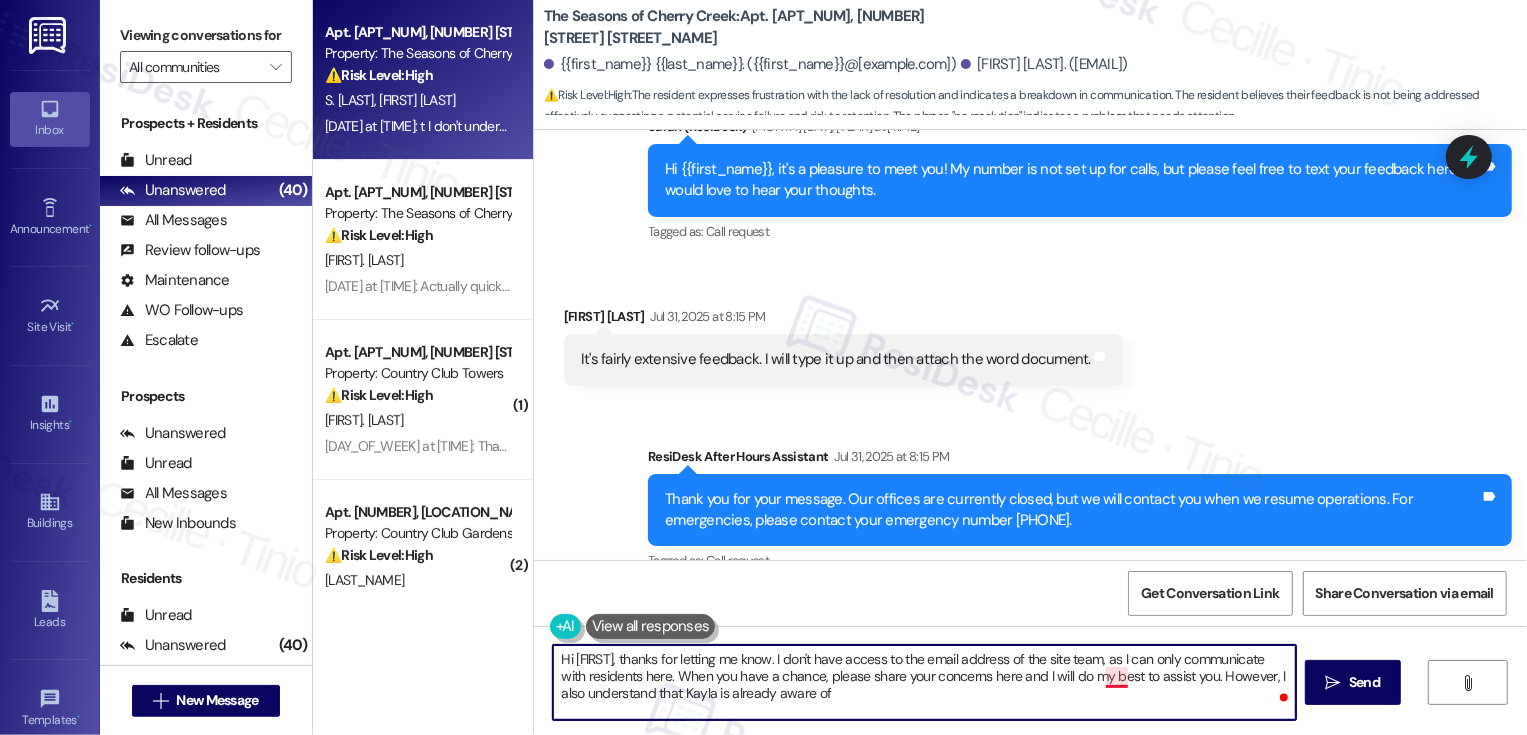 click on "Hi [FIRST], thanks for letting me know. I don't have access to the email address of the site team, as I can only communicate with residents here. When you have a chance, please share your concerns here and I will do my best to assist you. However, I also understand that Kayla is already aware of" at bounding box center (924, 682) 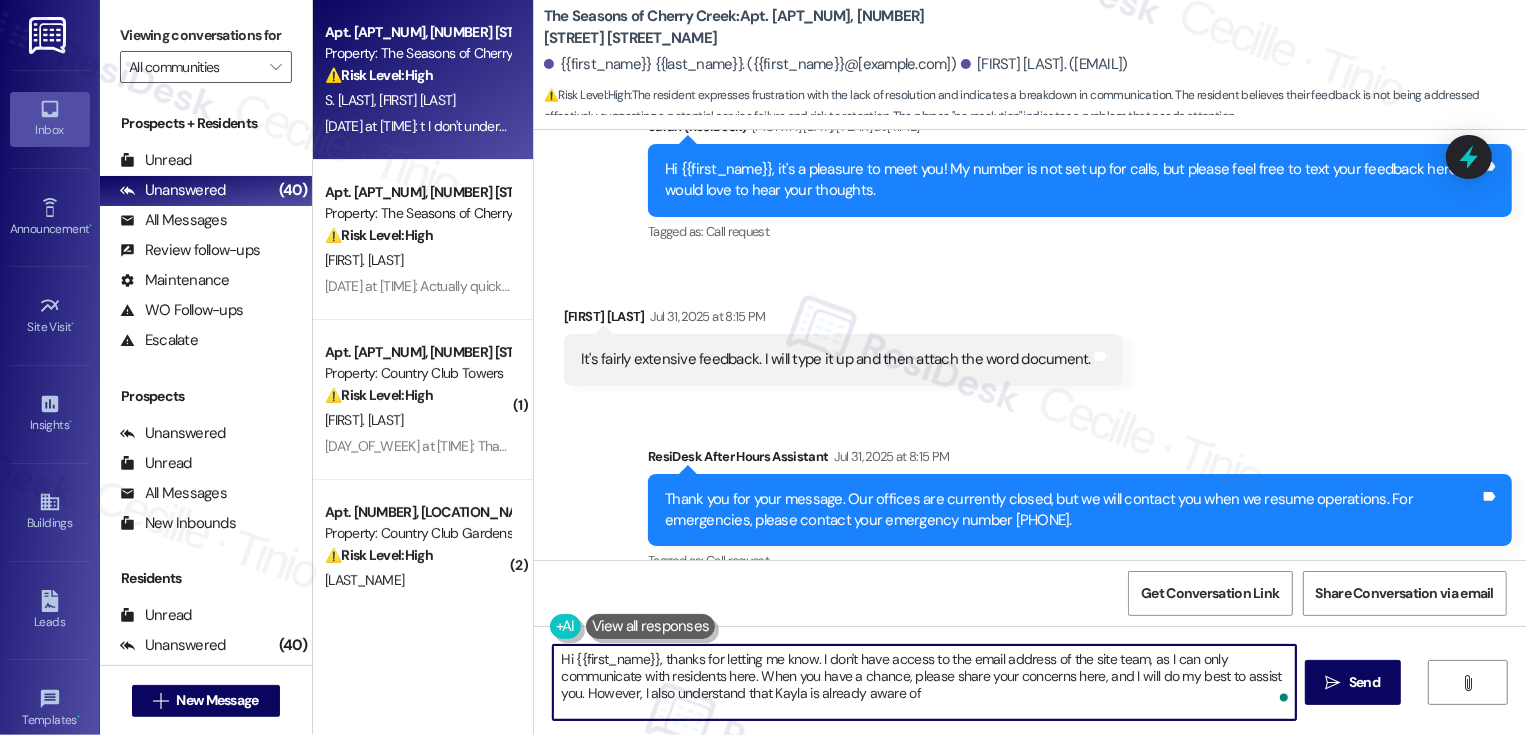click on "Hi {{first_name}}, thanks for letting me know. I don't have access to the email address of the site team, as I can only communicate with residents here. When you have a chance, please share your concerns here, and I will do my best to assist you. However, I also understand that Kayla is already aware of" at bounding box center (924, 682) 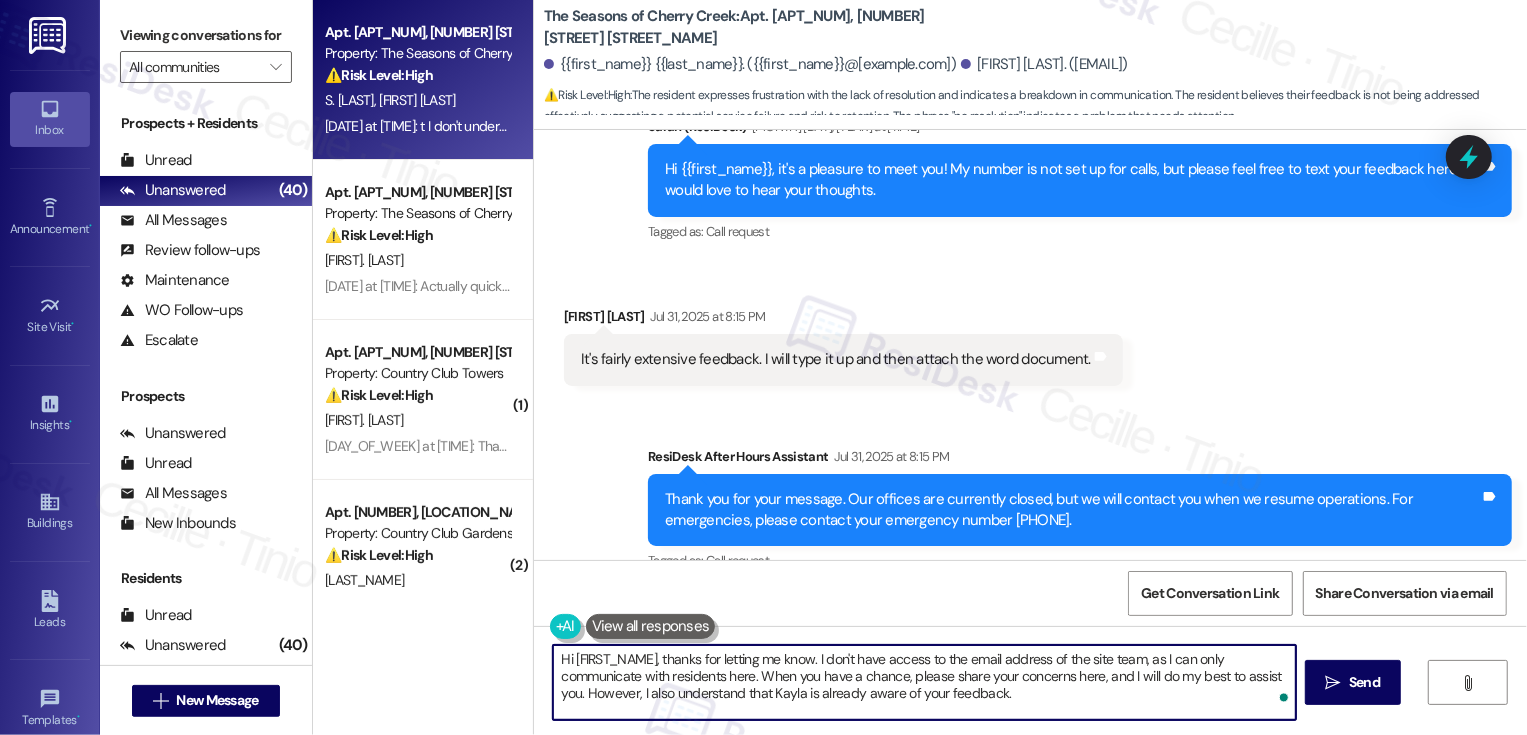 click on "Hi [FIRST_NAME], thanks for letting me know. I don't have access to the email address of the site team, as I can only communicate with residents here. When you have a chance, please share your concerns here, and I will do my best to assist you. However, I also understand that Kayla is already aware of your feedback." at bounding box center (924, 682) 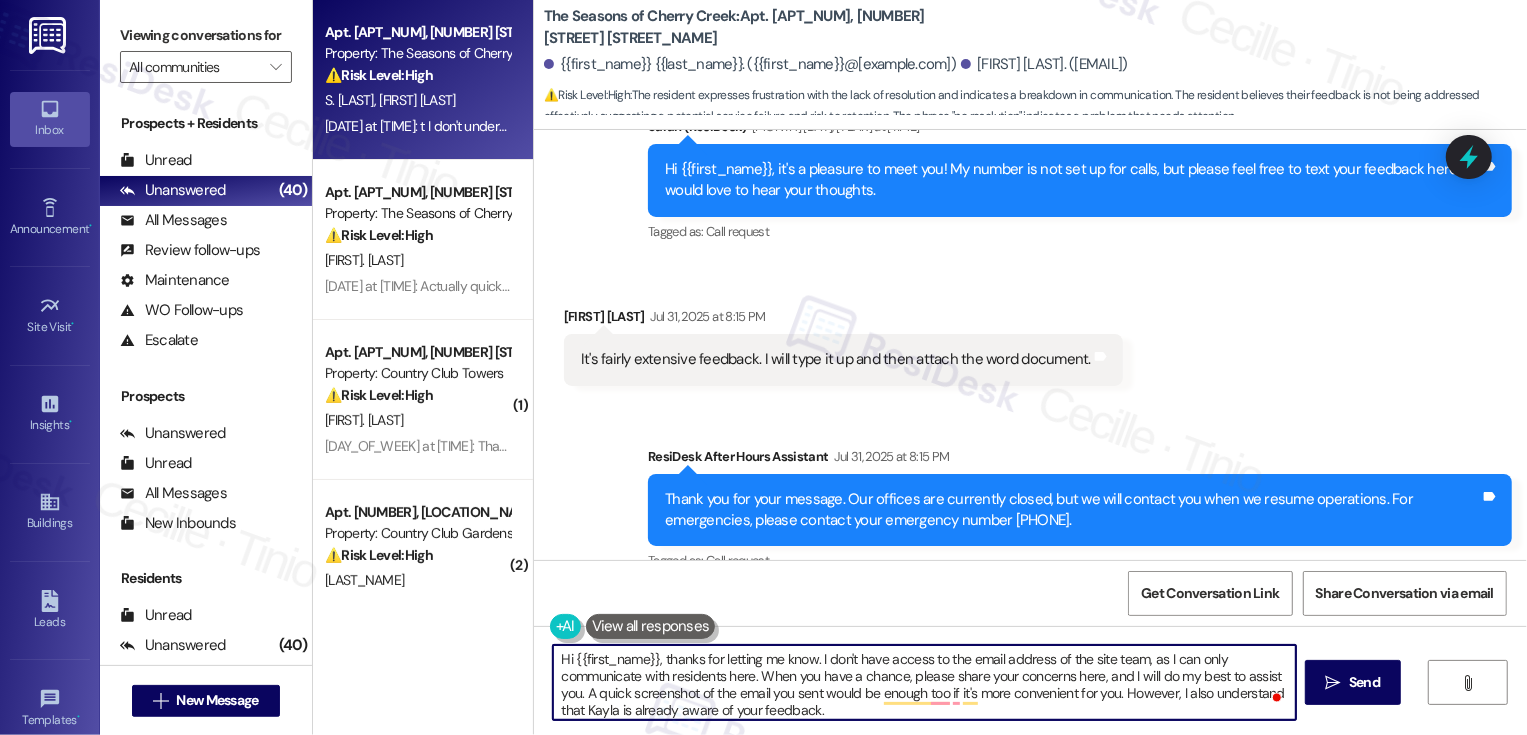paste on "! I don’t have direct access to the site team’s email, as I can only communicate with residents here. If you could, please share your concerns with me here, and I’ll do my best to assist you.
If it’s easier, you can also send me a quick screenshot of the email you sent. From what I understand, Kayla is already aware of your feedback, but I’m happy to help make sure it’s noted." 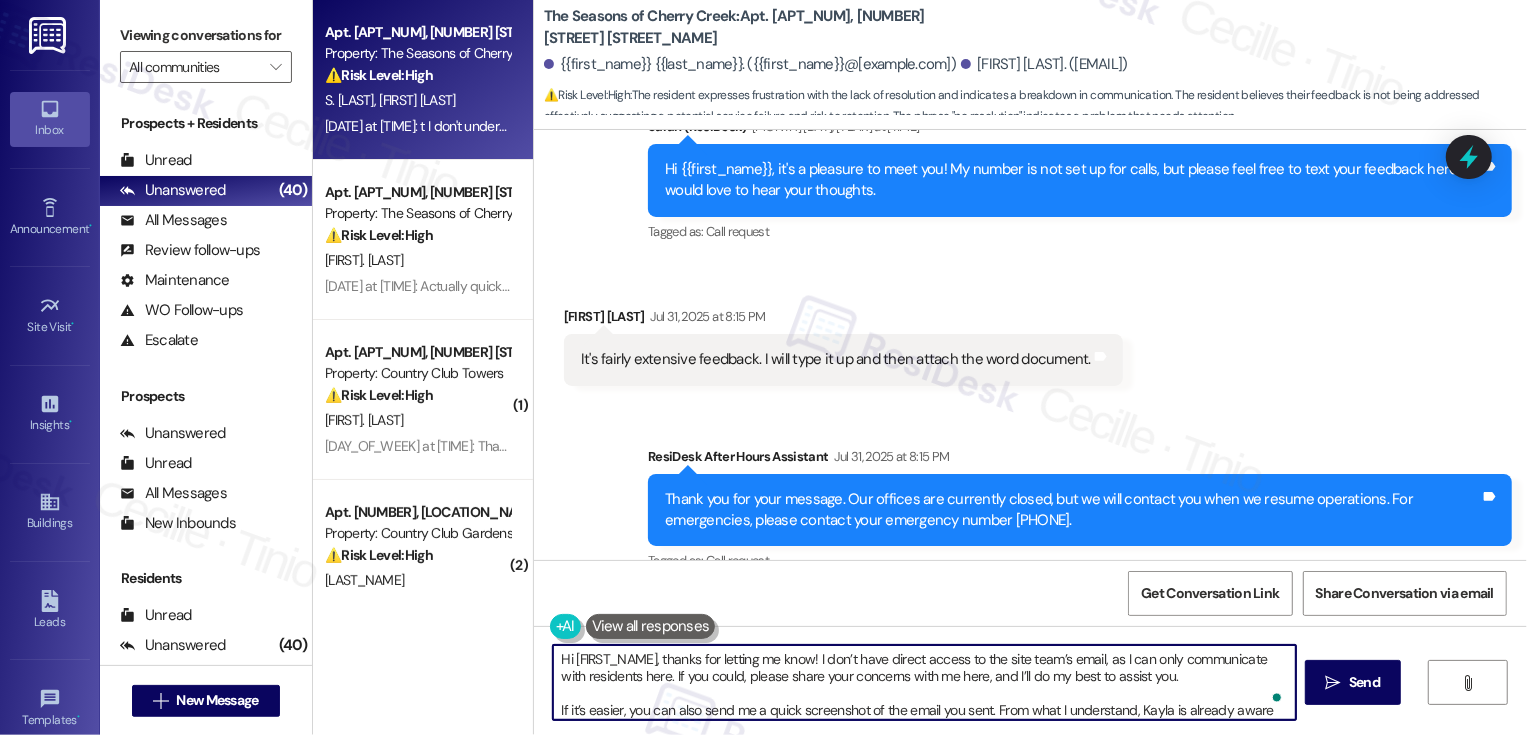 scroll, scrollTop: 50, scrollLeft: 0, axis: vertical 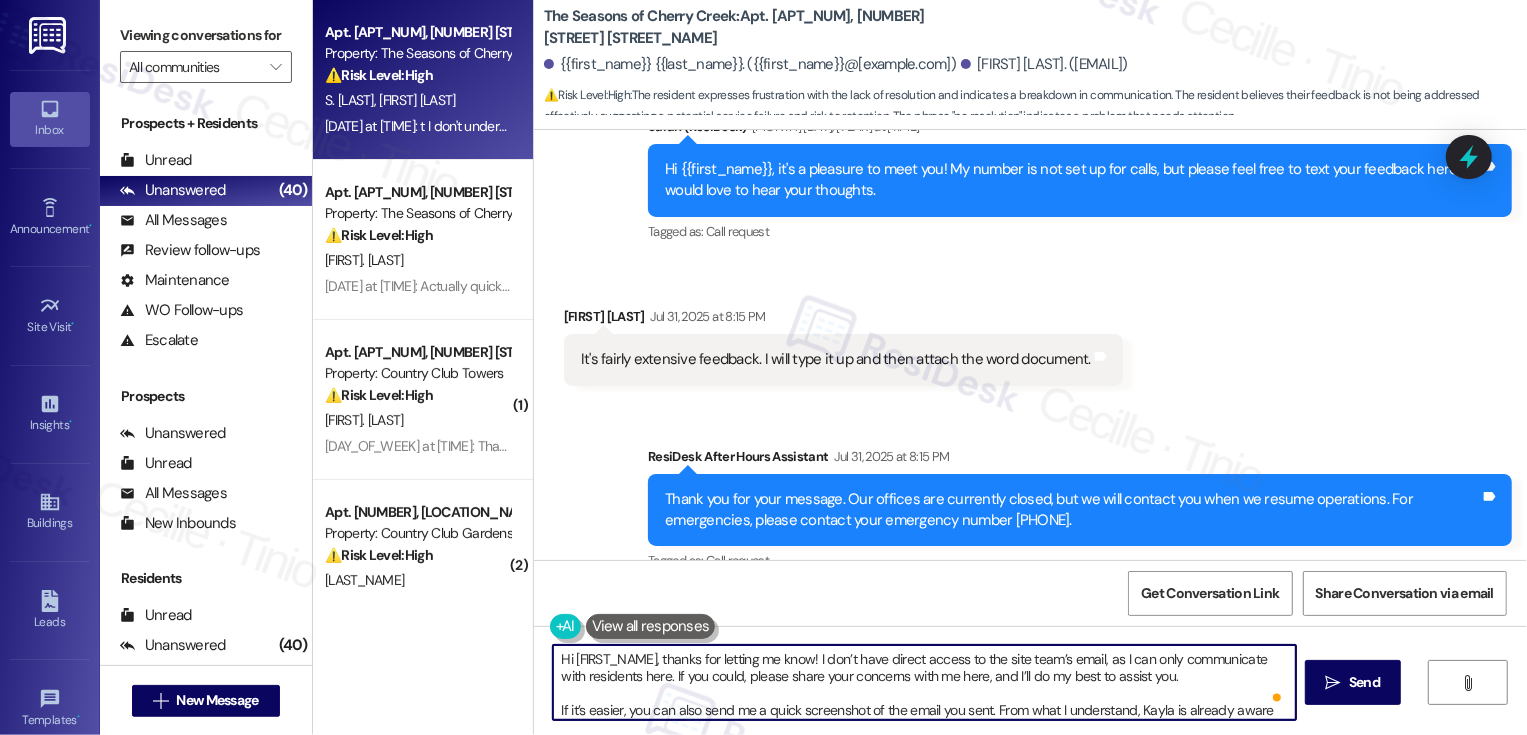click on "Hi [FIRST_NAME], thanks for letting me know! I don’t have direct access to the site team’s email, as I can only communicate with residents here. If you could, please share your concerns with me here, and I’ll do my best to assist you.
If it’s easier, you can also send me a quick screenshot of the email you sent. From what I understand, Kayla is already aware of your feedback, but I’m happy to help make sure it’s noted." at bounding box center (924, 682) 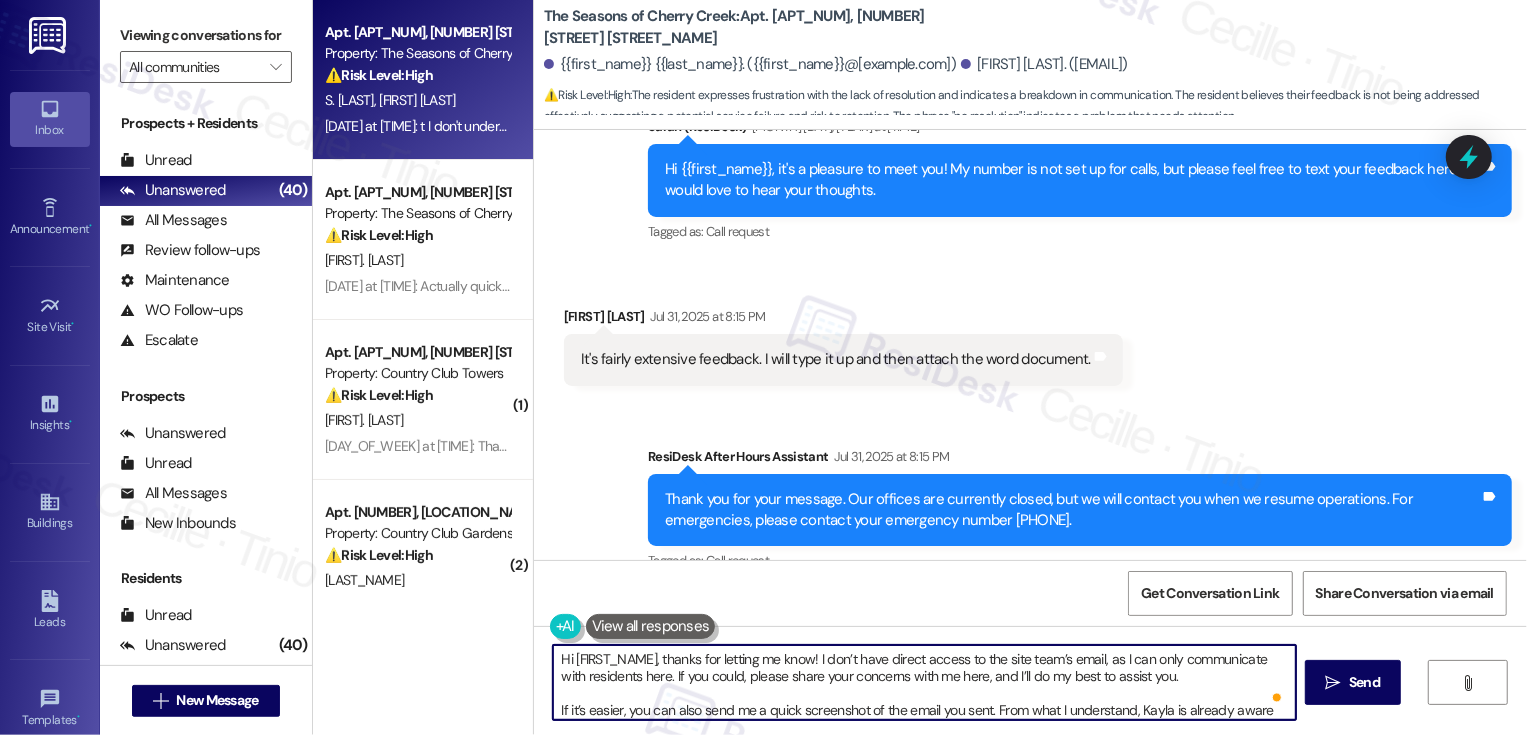 scroll, scrollTop: 15, scrollLeft: 0, axis: vertical 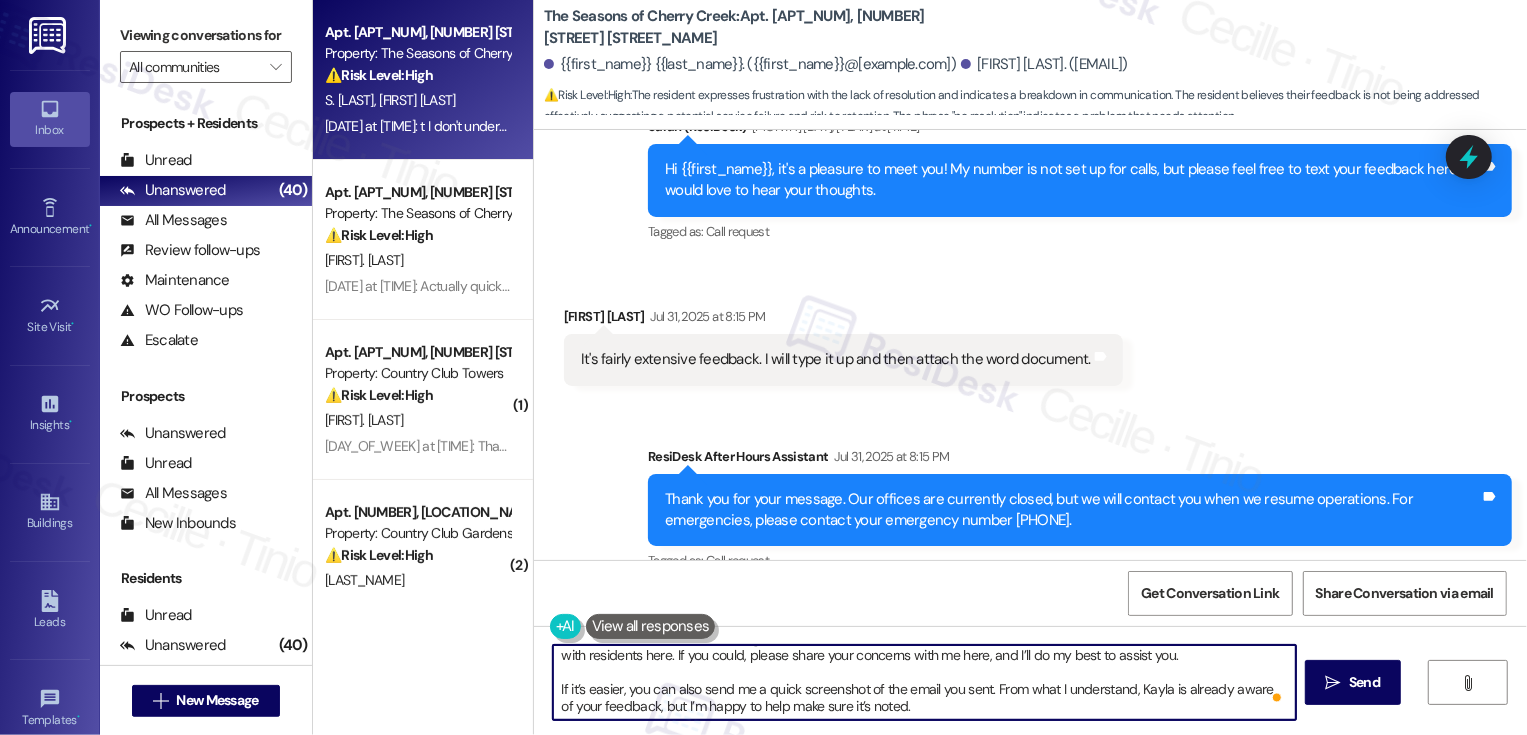 click on "Hi [FIRST_NAME], thanks for letting me know! I don’t have direct access to the site team’s email, as I can only communicate with residents here. If you could, please share your concerns with me here, and I’ll do my best to assist you.
If it’s easier, you can also send me a quick screenshot of the email you sent. From what I understand, Kayla is already aware of your feedback, but I’m happy to help make sure it’s noted." at bounding box center (924, 682) 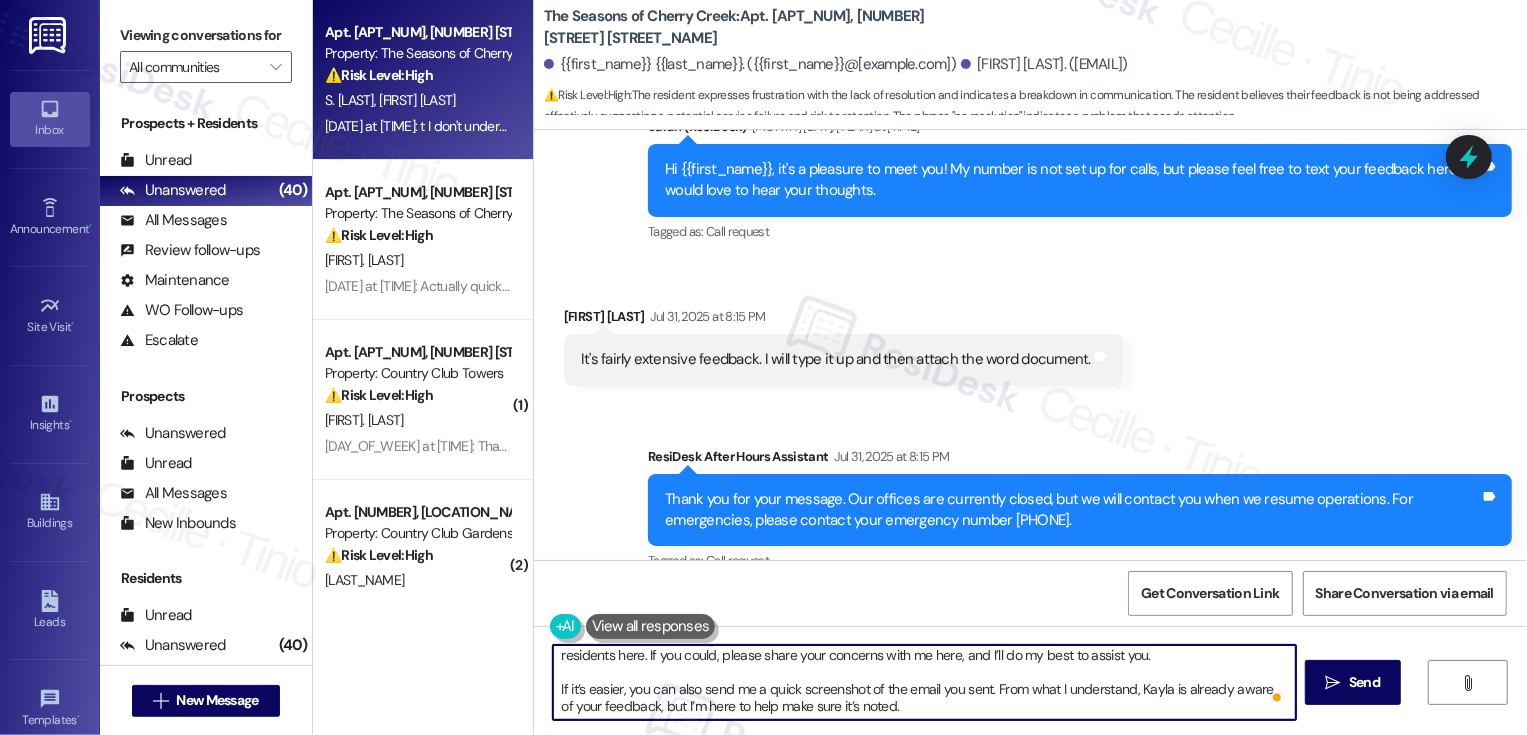 click on "Hi [FIRST], thanks for letting me know! I don’t have direct access to the site team’s email, as I can only communicate with residents here. If you could, please share your concerns with me here, and I’ll do my best to assist you.
If it’s easier, you can also send me a quick screenshot of the email you sent. From what I understand, Kayla is already aware of your feedback, but I’m here to help make sure it’s noted." at bounding box center (924, 682) 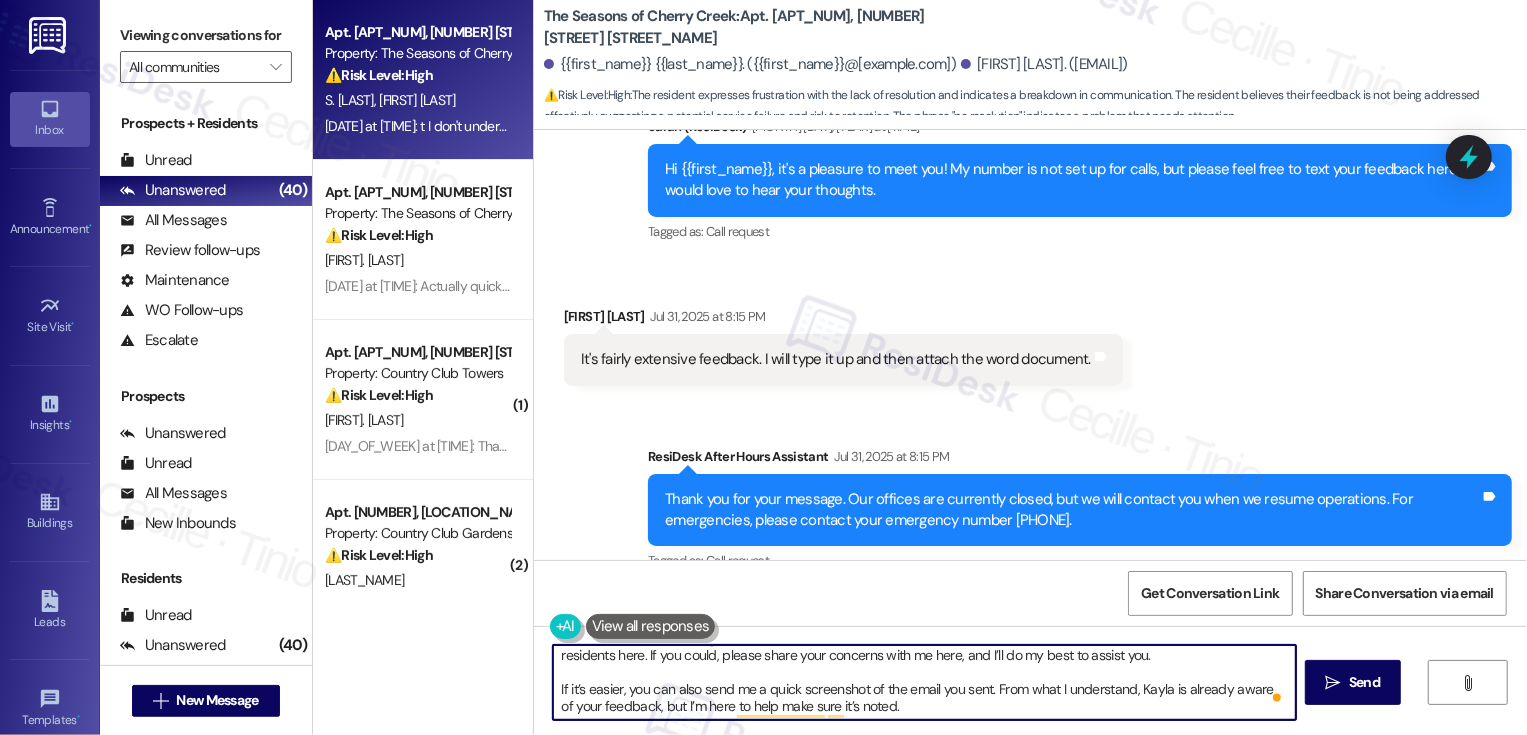 scroll, scrollTop: 5, scrollLeft: 0, axis: vertical 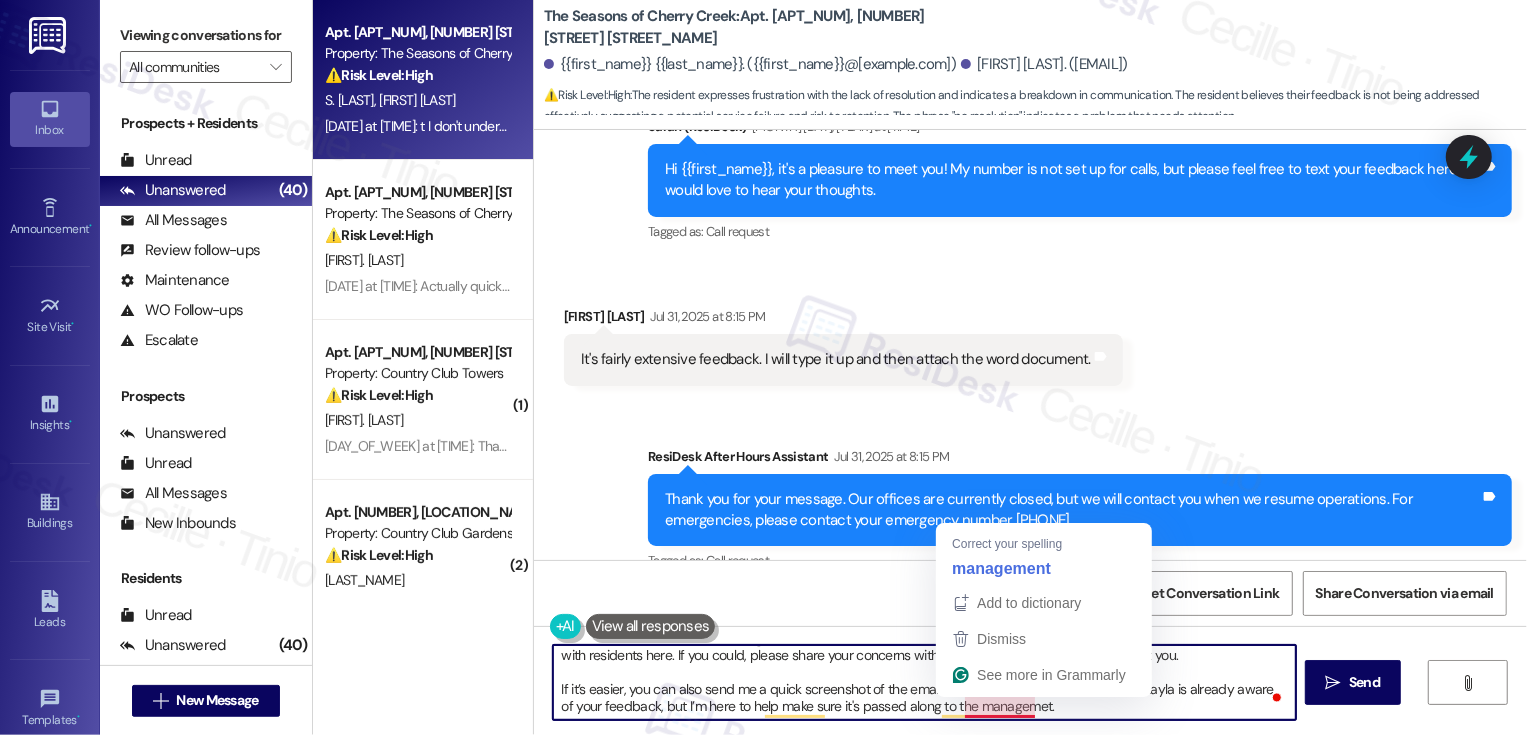 click on "Hi {{first_name}}, thanks for letting me know! I don’t have direct access to the site team’s email, as I can only communicate with residents here. If you could, please share your concerns with me here, and I’ll do my best to assist you.
If it’s easier, you can also send me a quick screenshot of the email you sent. From what I understand, Kayla is already aware of your feedback, but I’m here to help make sure it's passed along to the managemet." at bounding box center [924, 682] 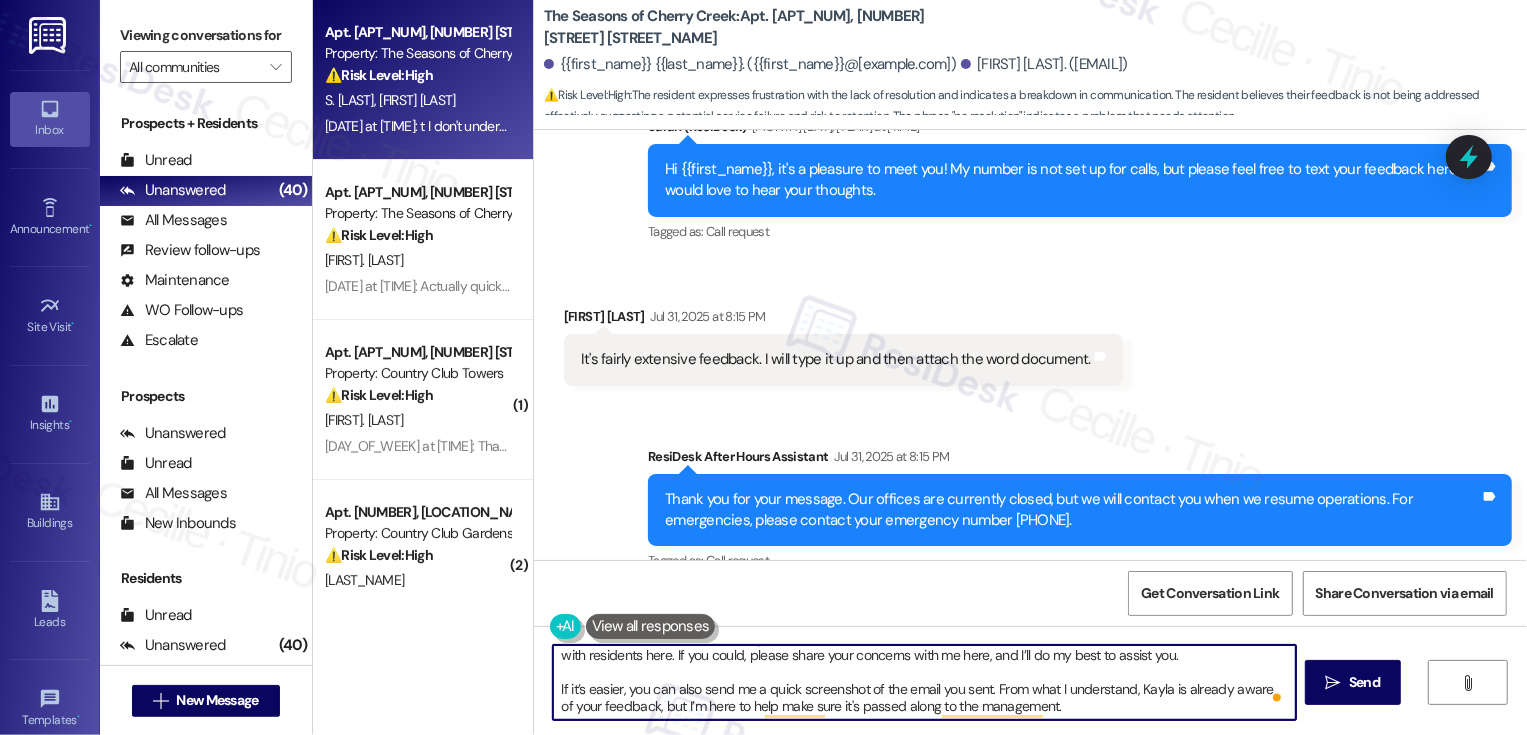scroll, scrollTop: 0, scrollLeft: 0, axis: both 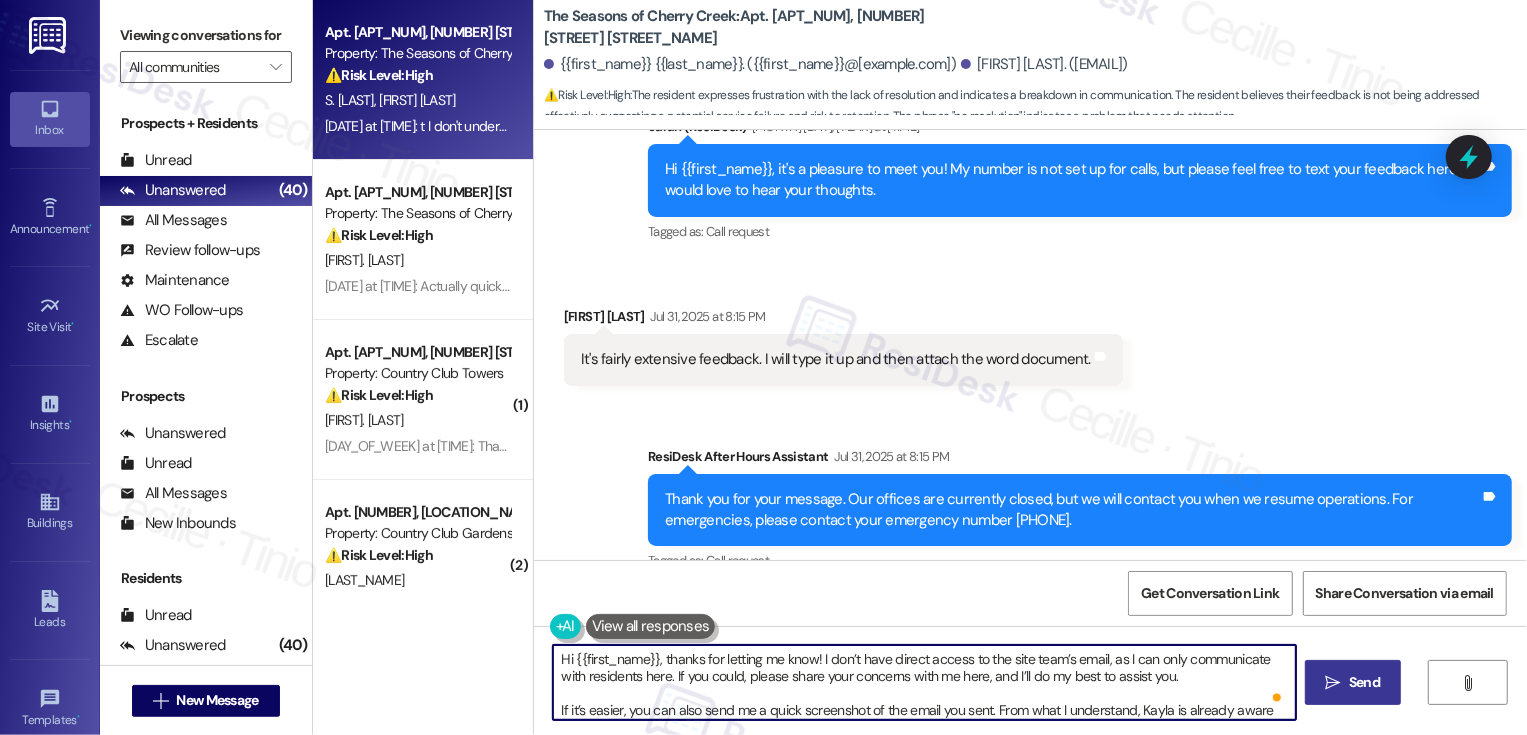type on "Hi {{first_name}}, thanks for letting me know! I don’t have direct access to the site team’s email, as I can only communicate with residents here. If you could, please share your concerns with me here, and I’ll do my best to assist you.
If it’s easier, you can also send me a quick screenshot of the email you sent. From what I understand, Kayla is already aware of your feedback, but I’m here to help make sure it's passed along to the management." 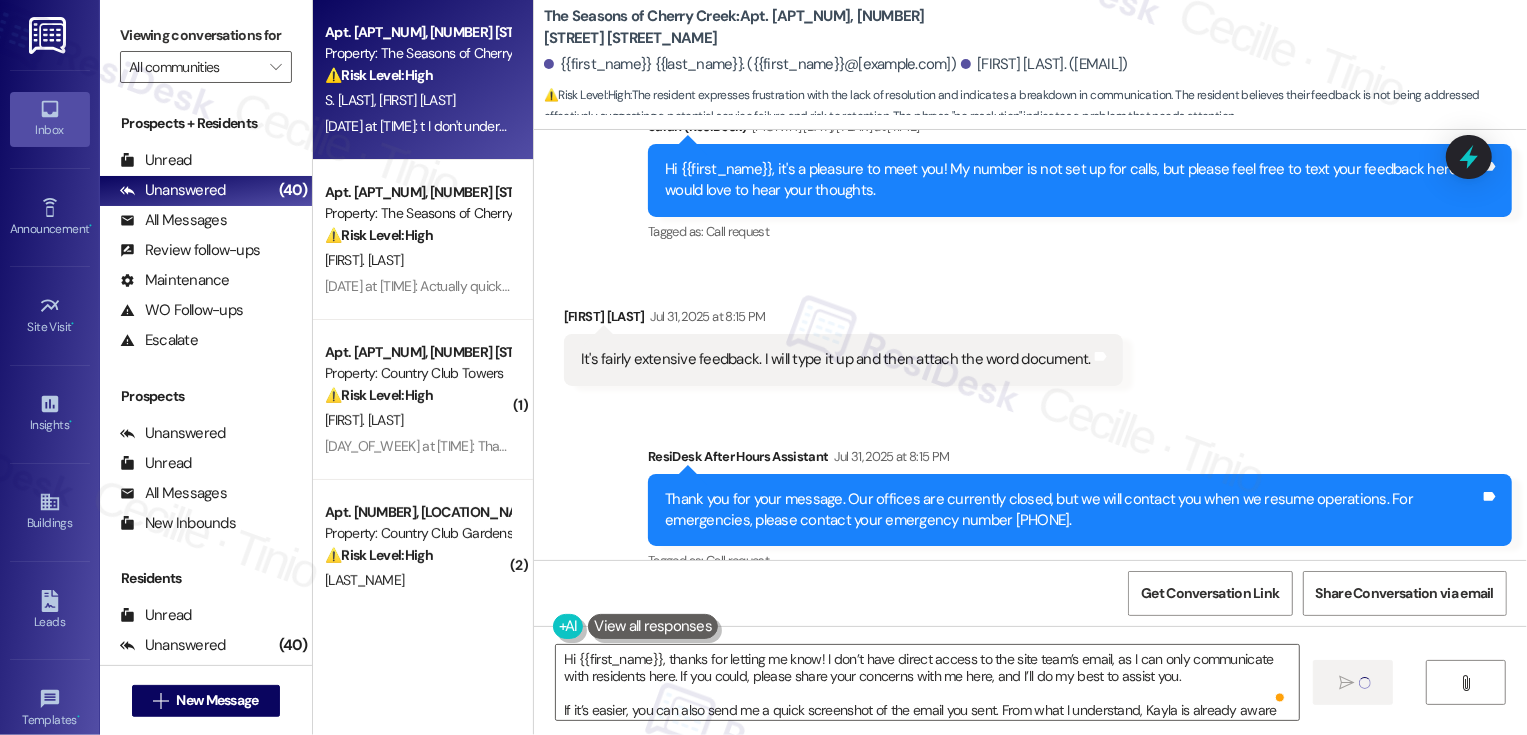 type 